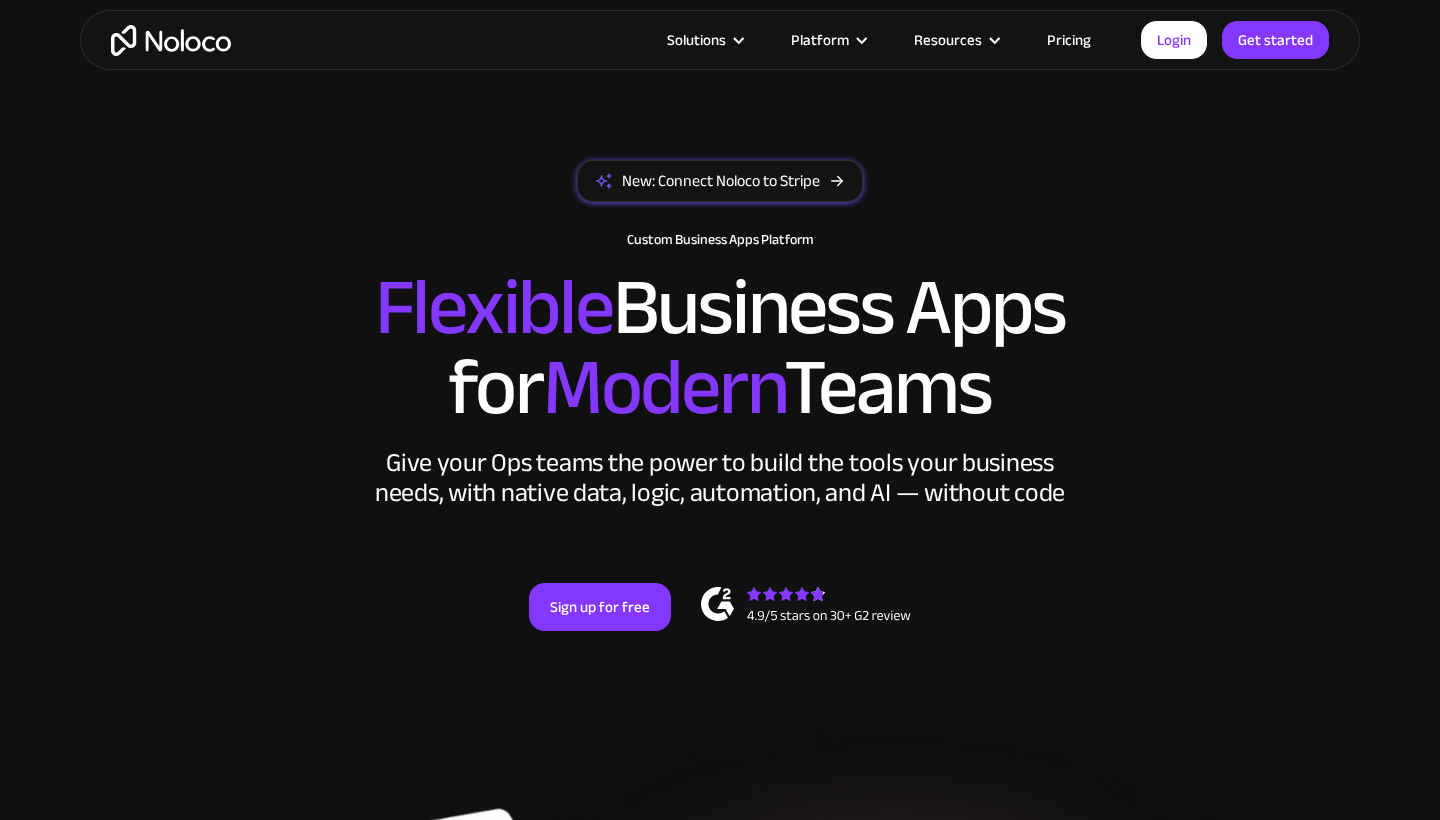 scroll, scrollTop: 626, scrollLeft: 0, axis: vertical 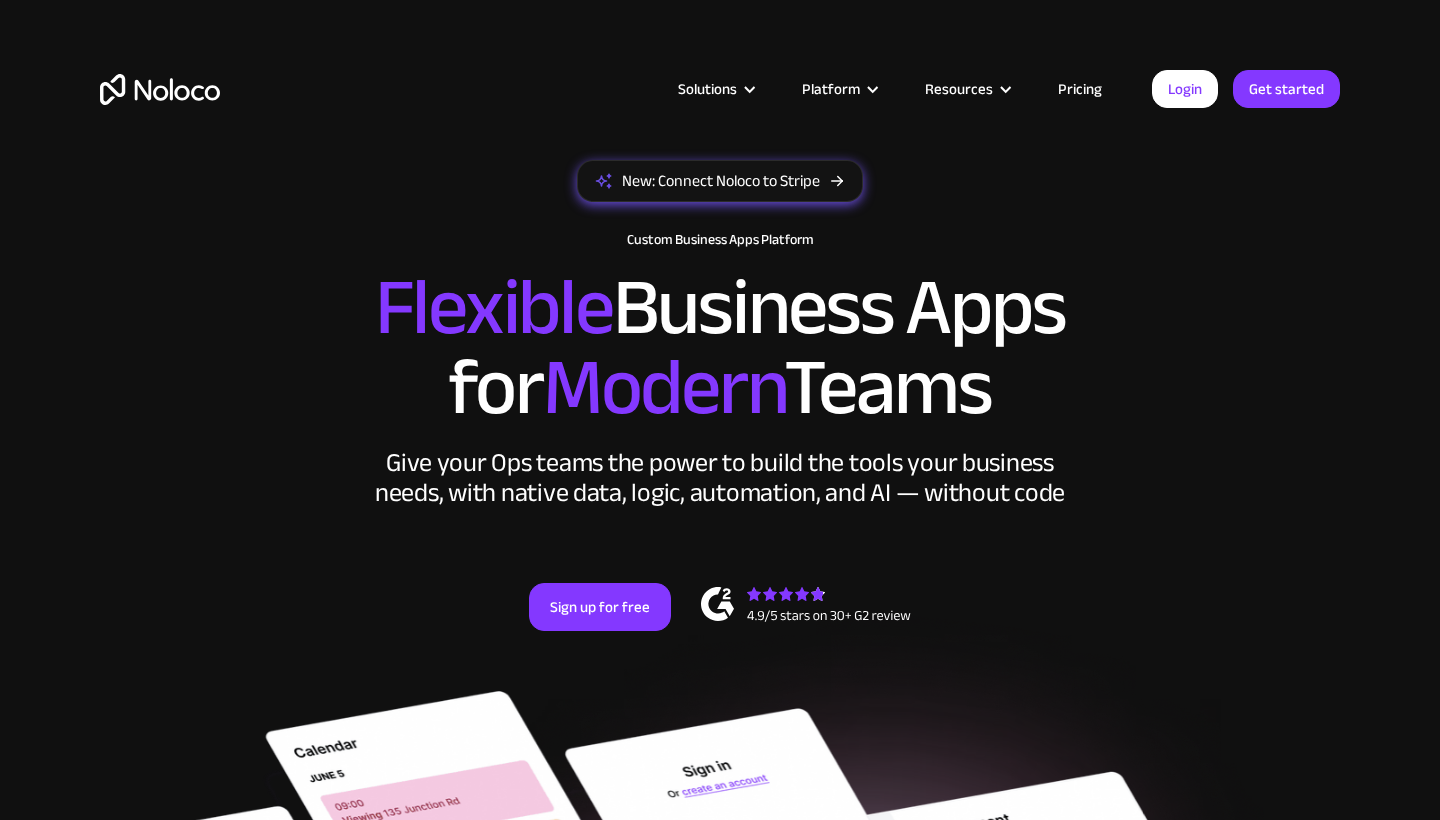 click on "New: Connect Noloco to Stripe" at bounding box center [721, 181] 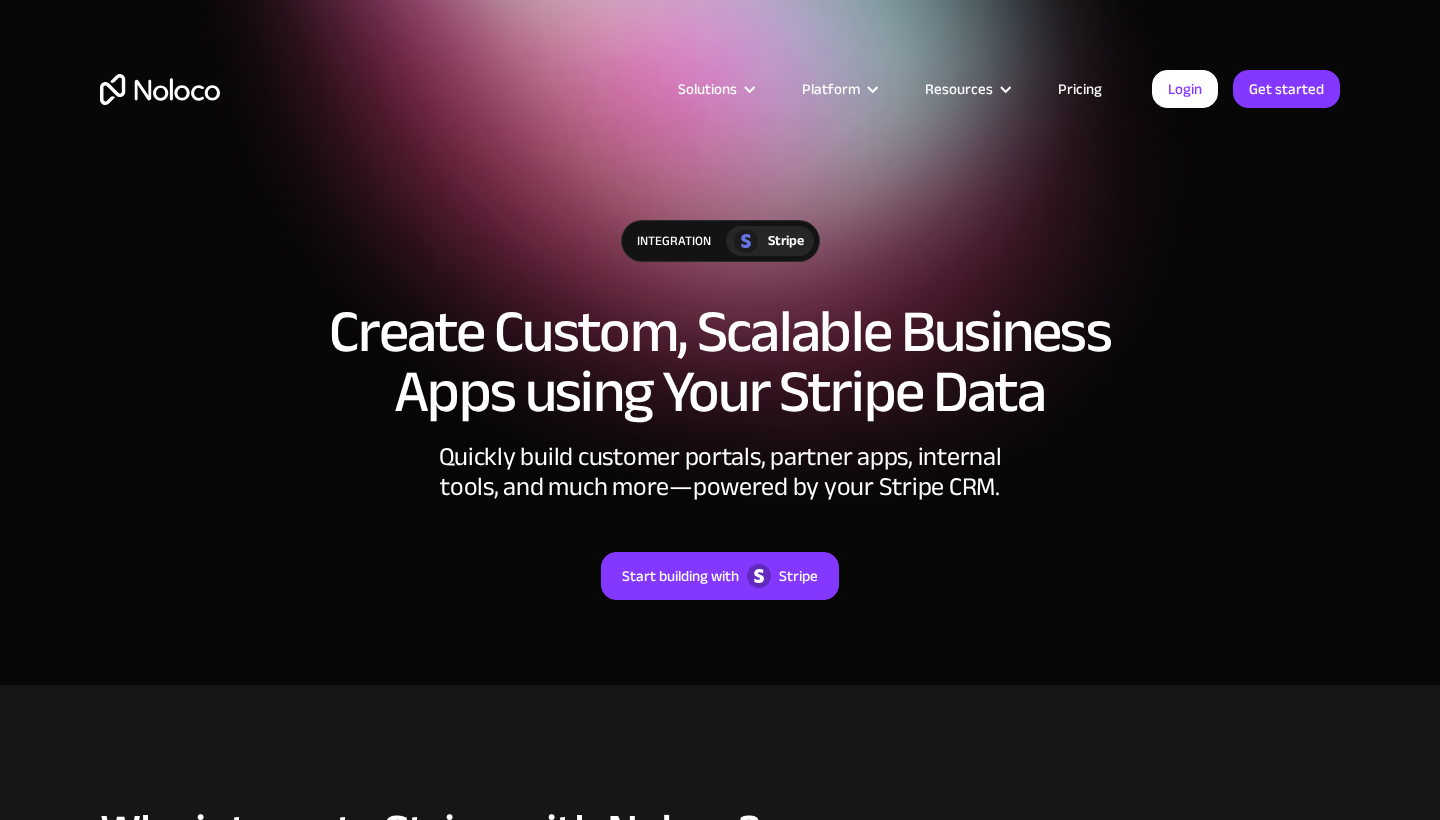 scroll, scrollTop: 0, scrollLeft: 0, axis: both 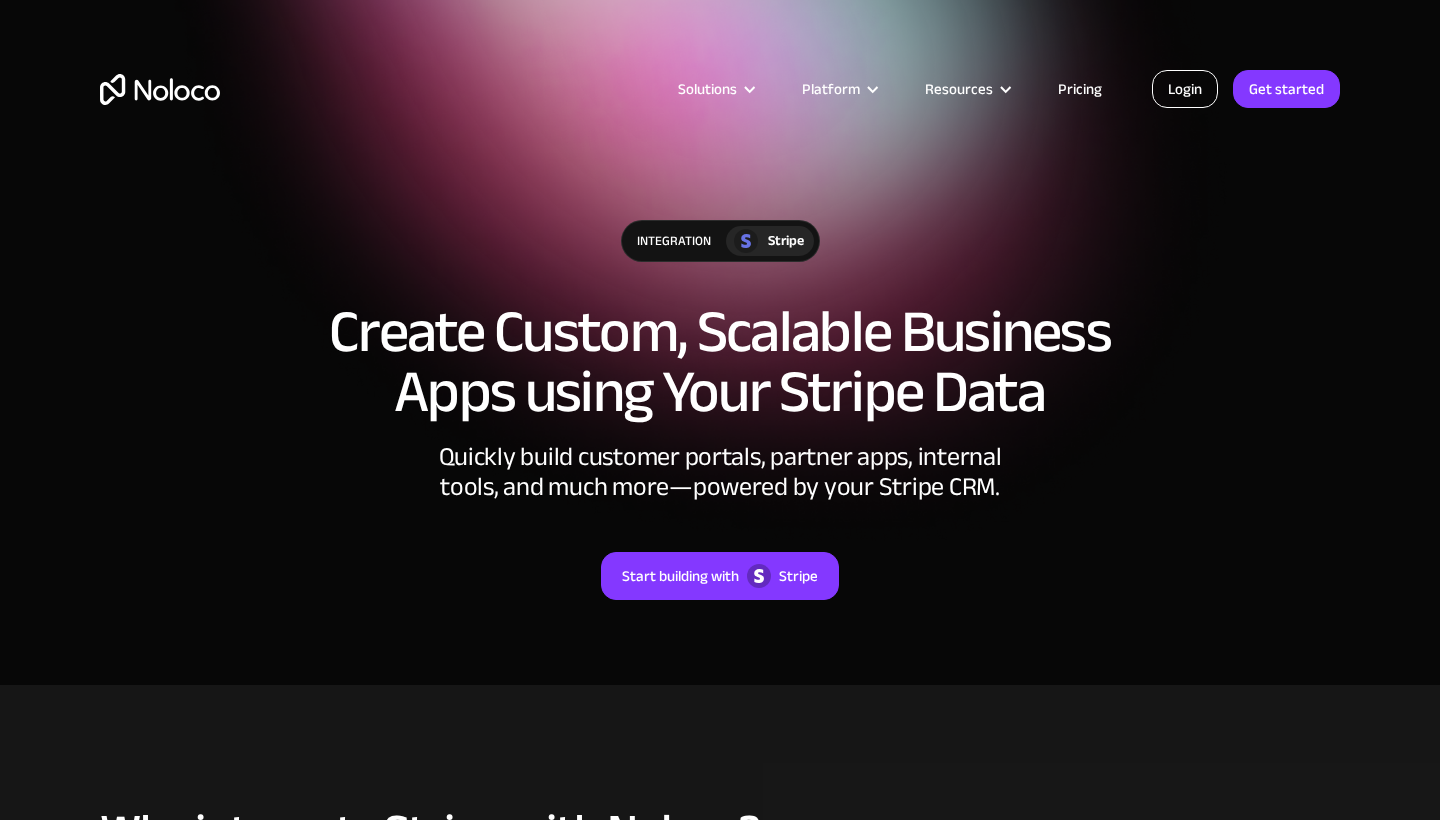 click on "Login" at bounding box center [1185, 89] 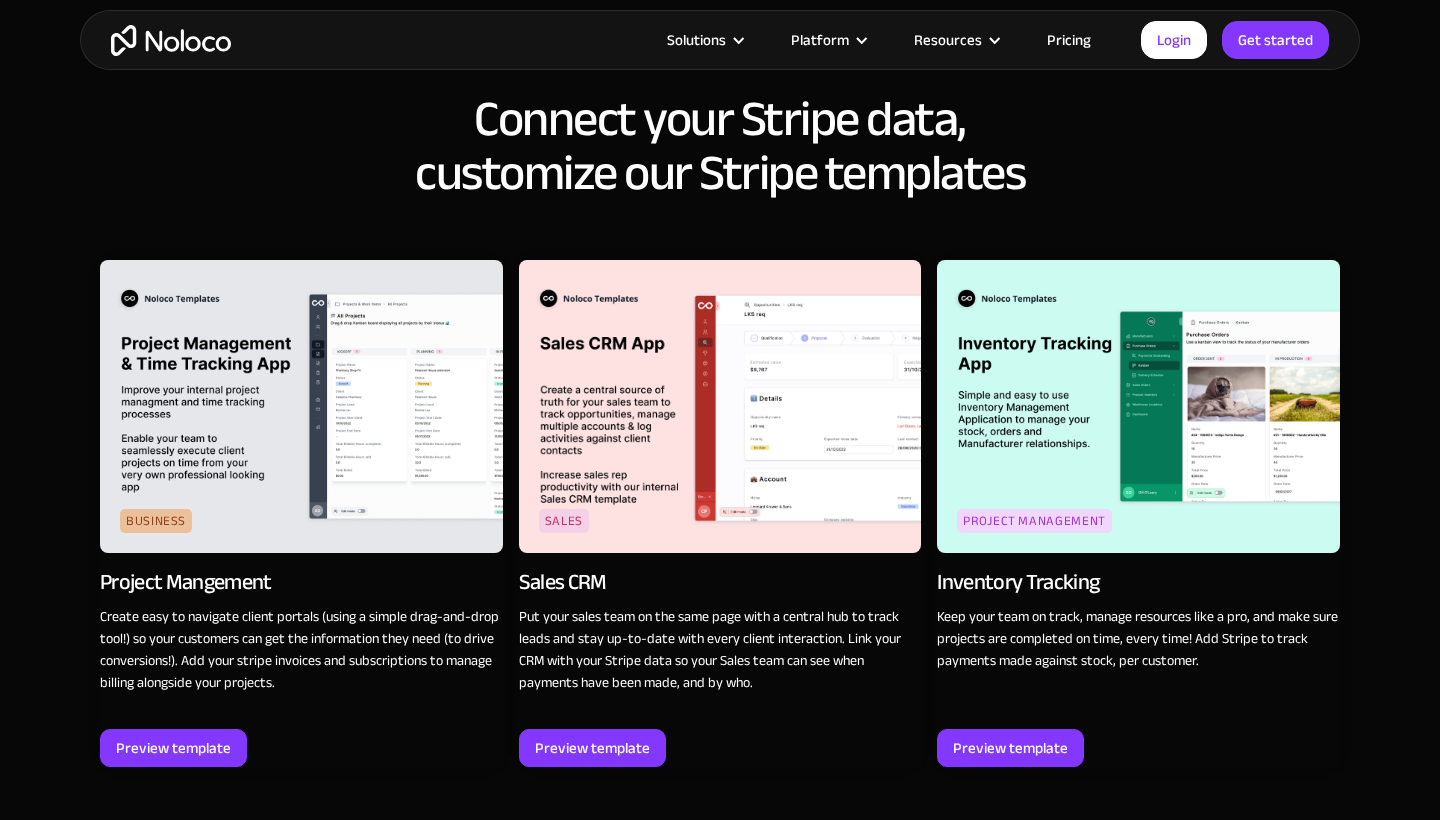 scroll, scrollTop: 2302, scrollLeft: 0, axis: vertical 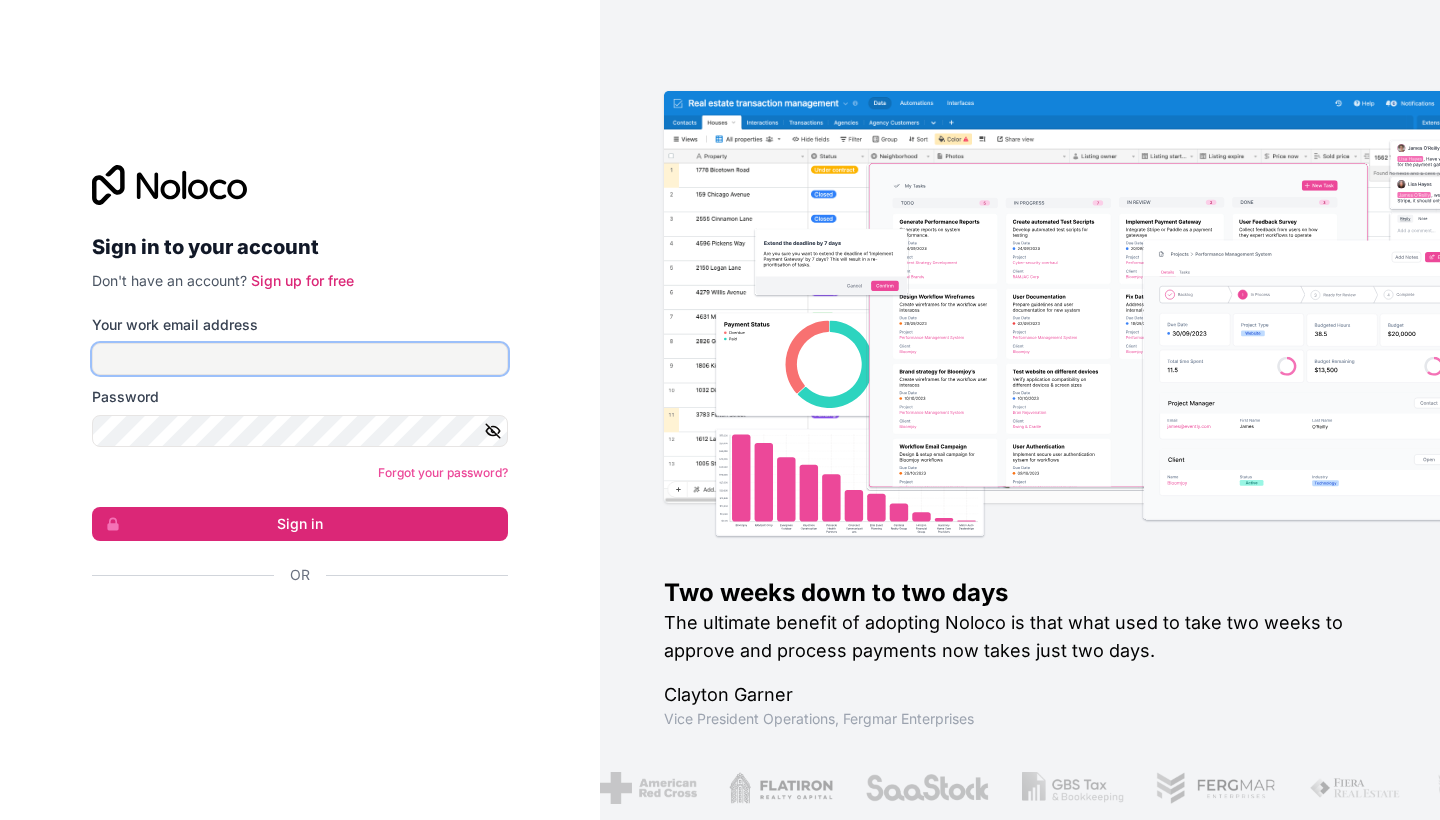type on "[EMAIL]" 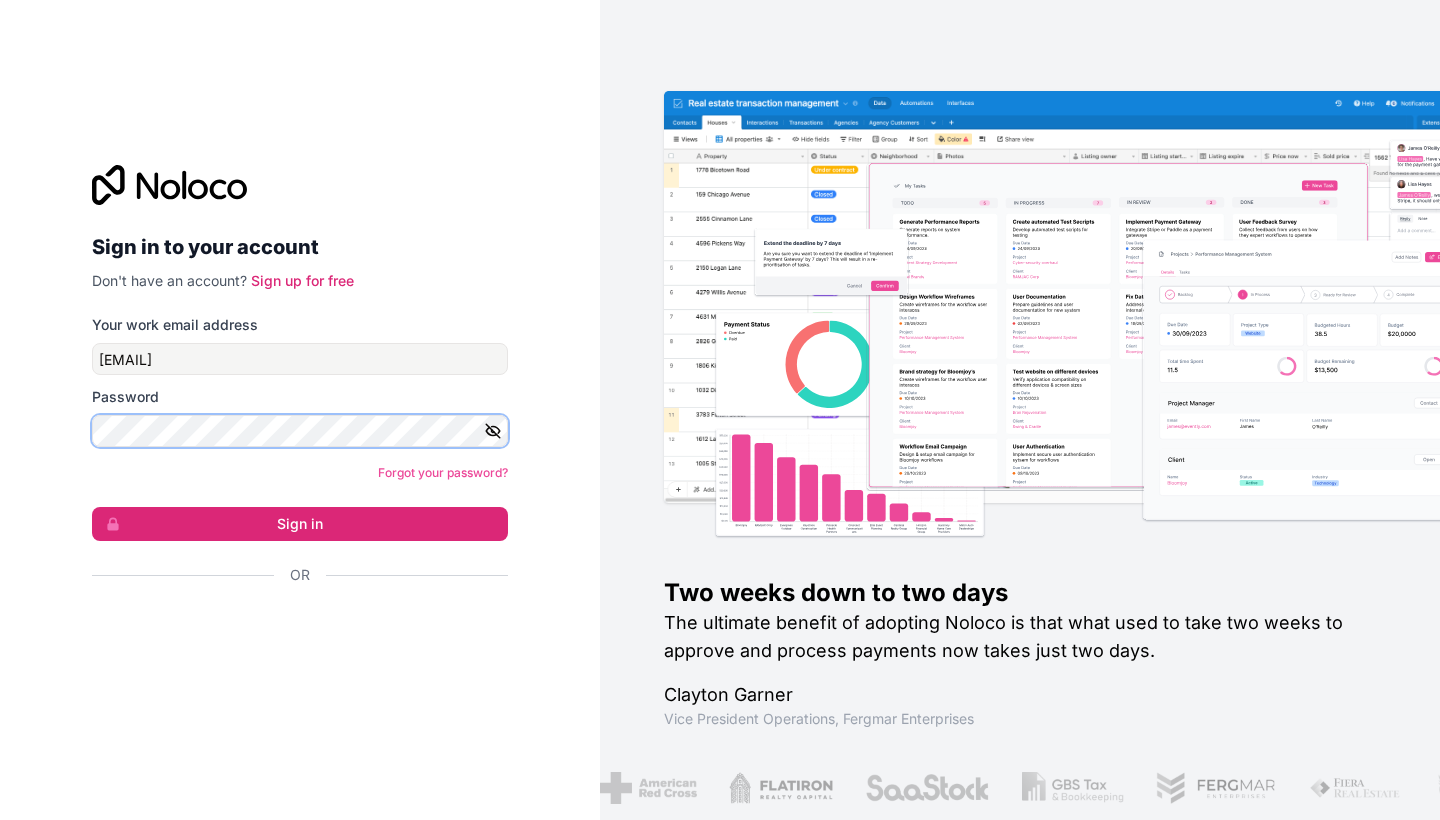 click on "Sign in" at bounding box center (300, 524) 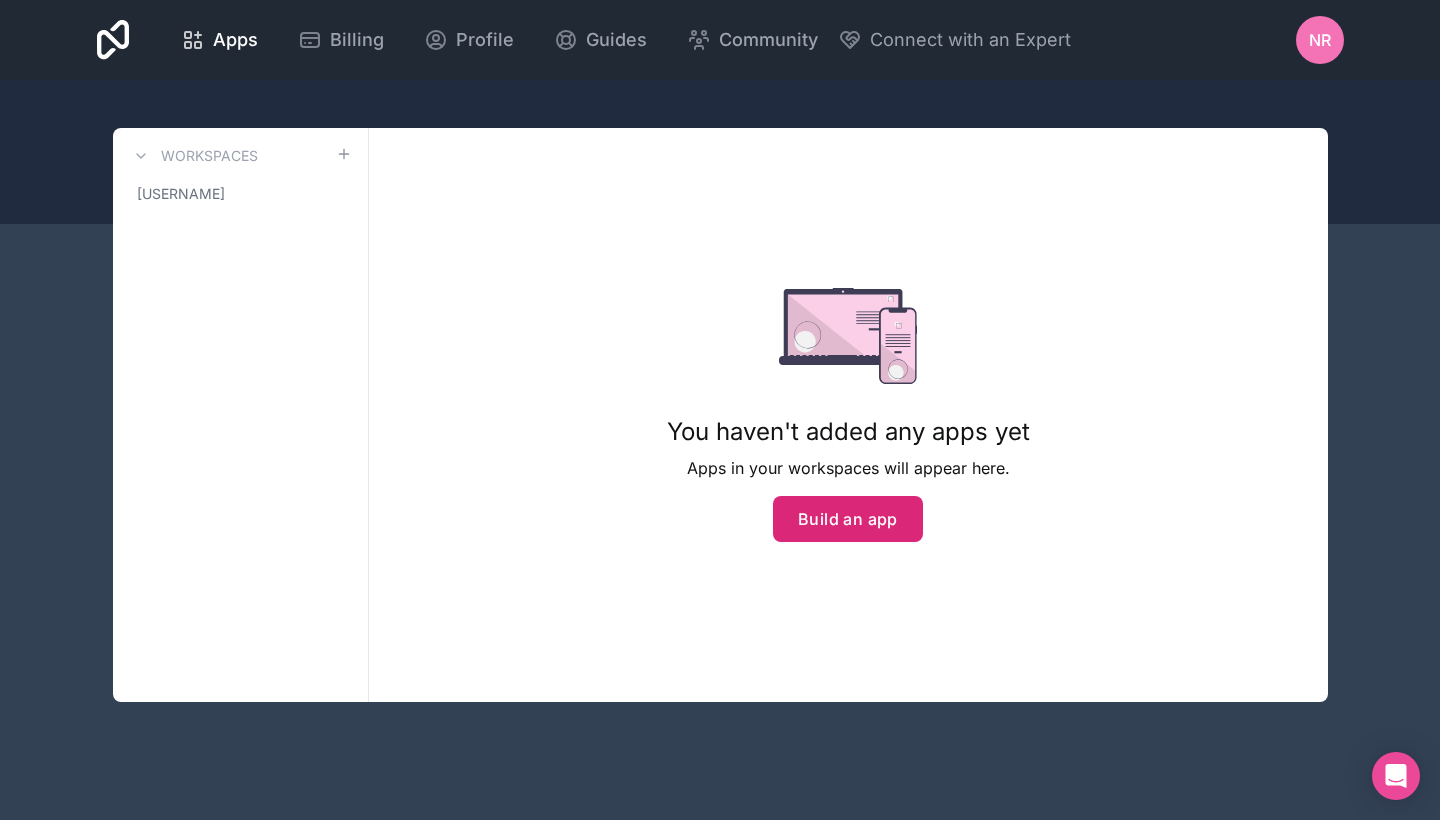 click on "Build an app" at bounding box center [848, 519] 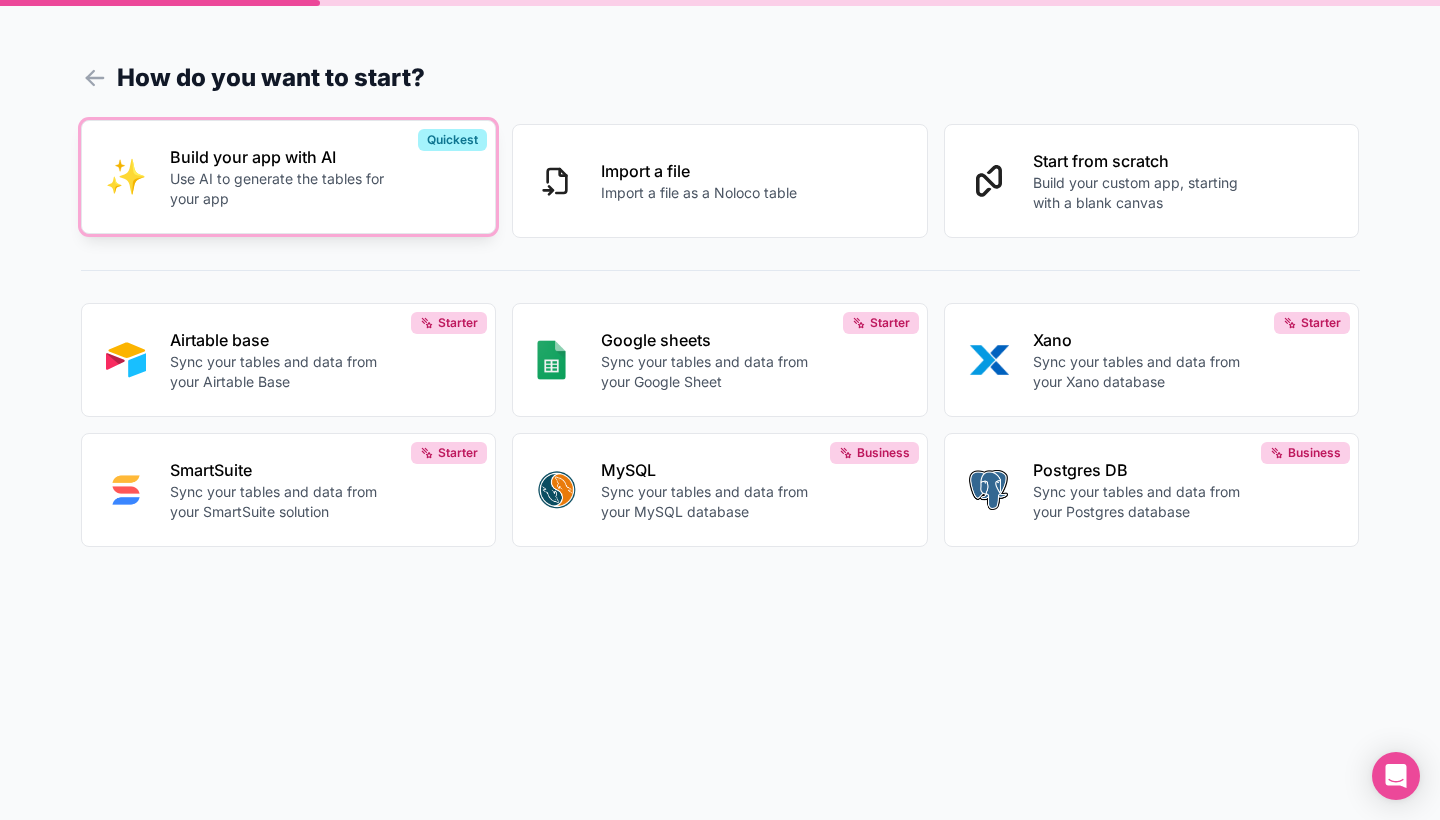click on "Build your app with AI Use AI to generate the tables for your app Quickest" at bounding box center (289, 177) 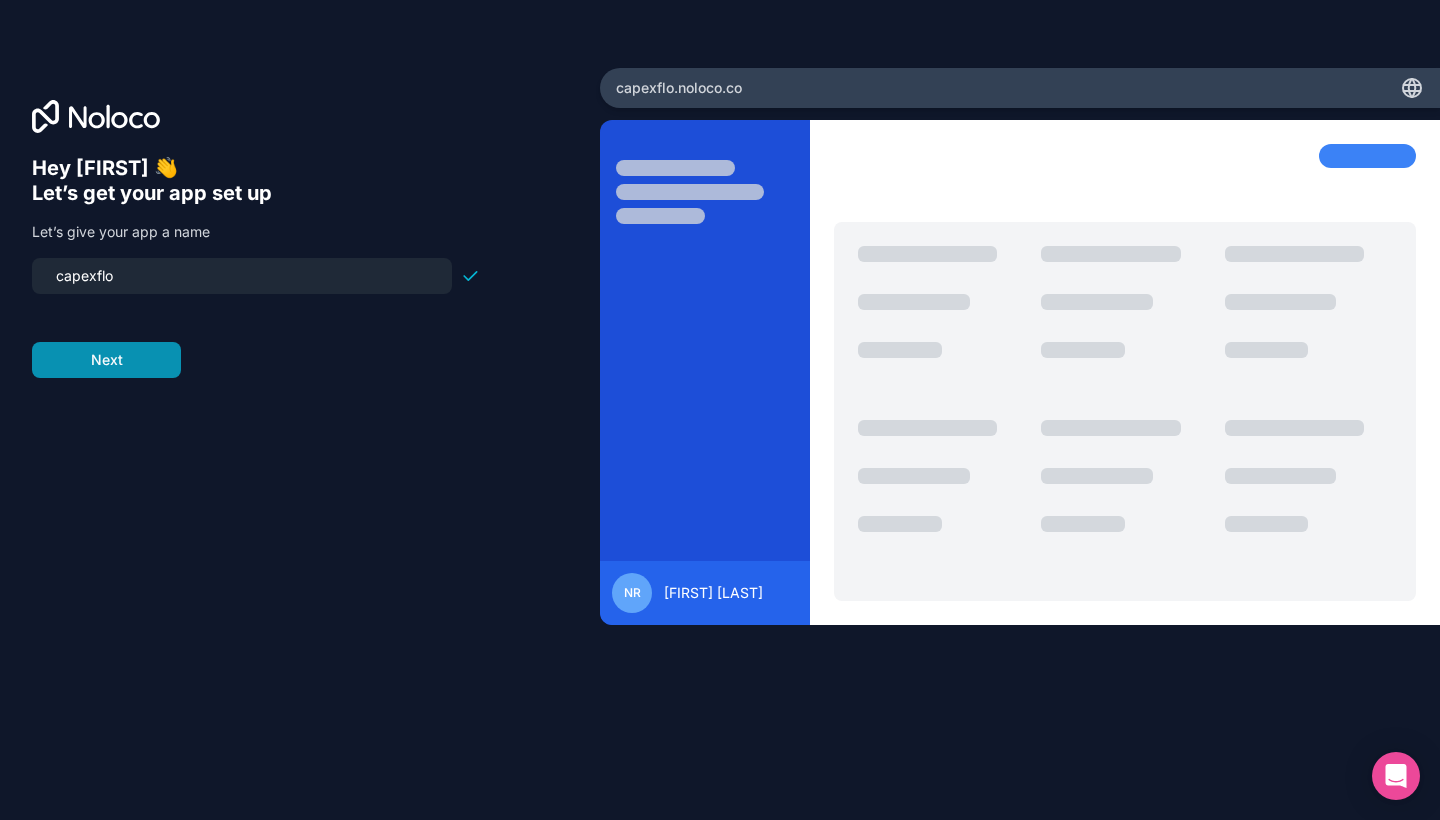 click on "Next" at bounding box center (106, 360) 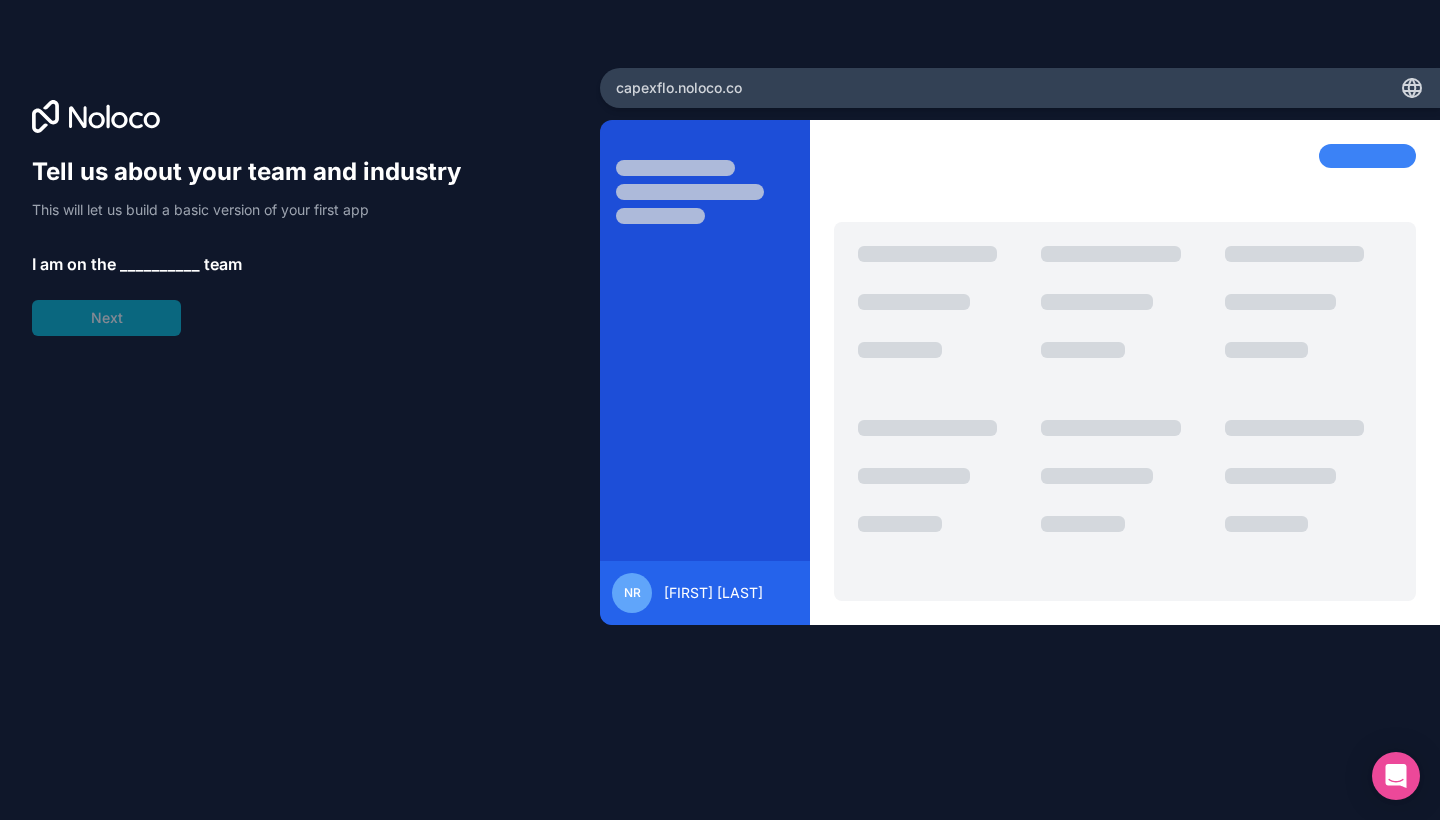 click on "Tell us about your team and industry This will let us build a basic version of your first app I am on the  __________ team Next" at bounding box center (256, 246) 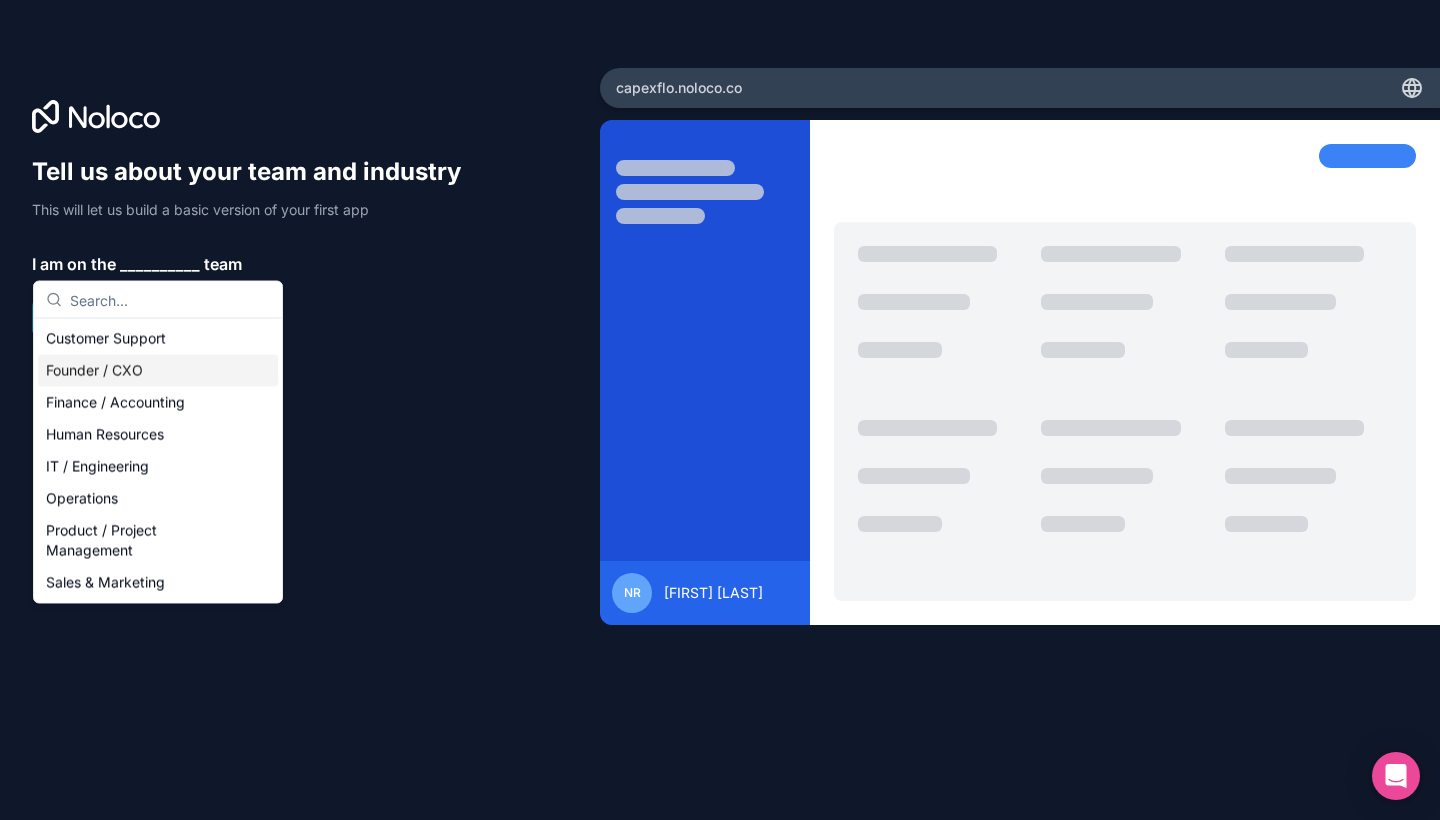 click on "Founder / CXO" at bounding box center [158, 371] 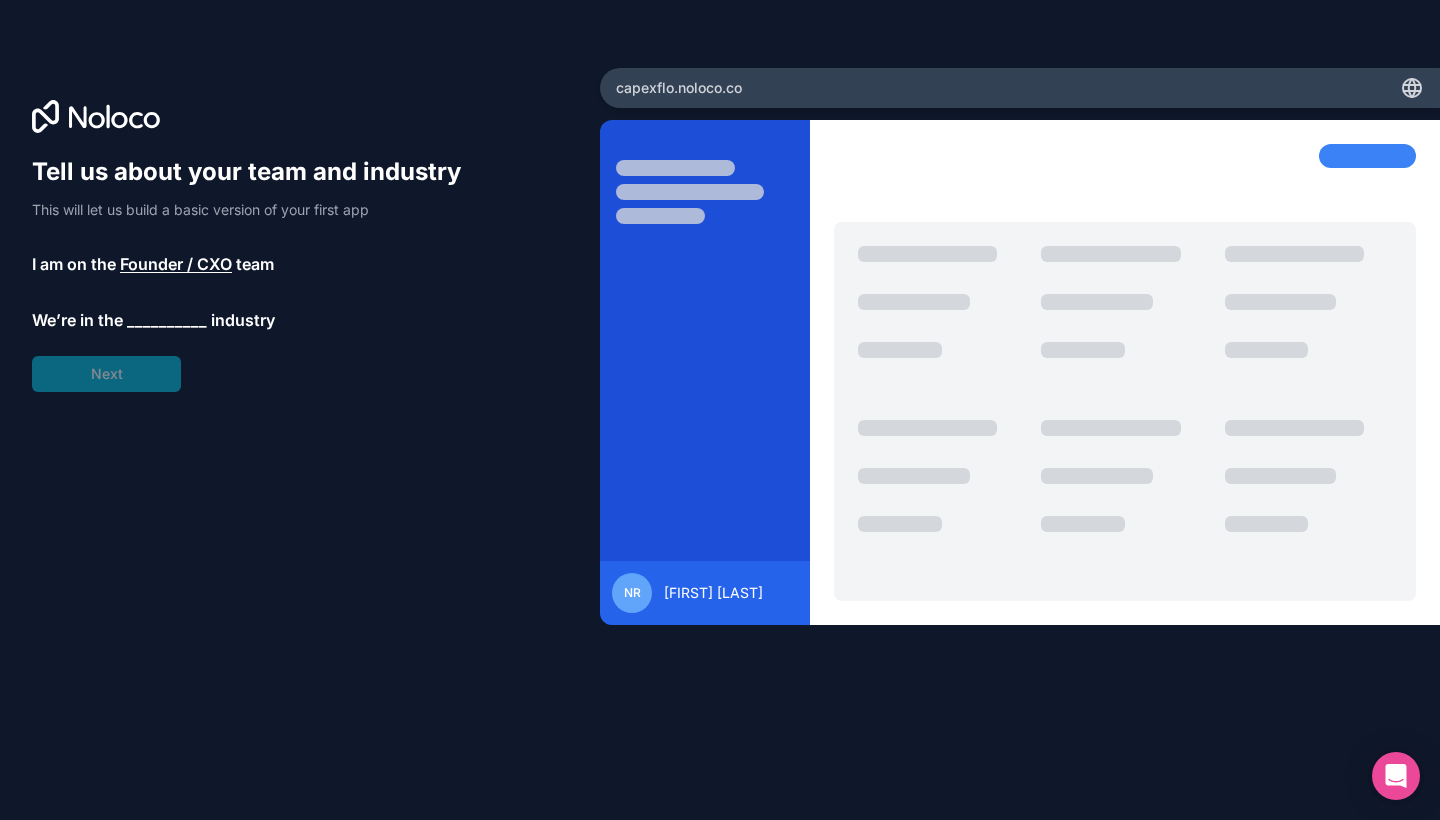 click on "Tell us about your team and industry This will let us build a basic version of your first app I am on the  Founder / CXO team We’re in the  __________ industry Next" at bounding box center (256, 274) 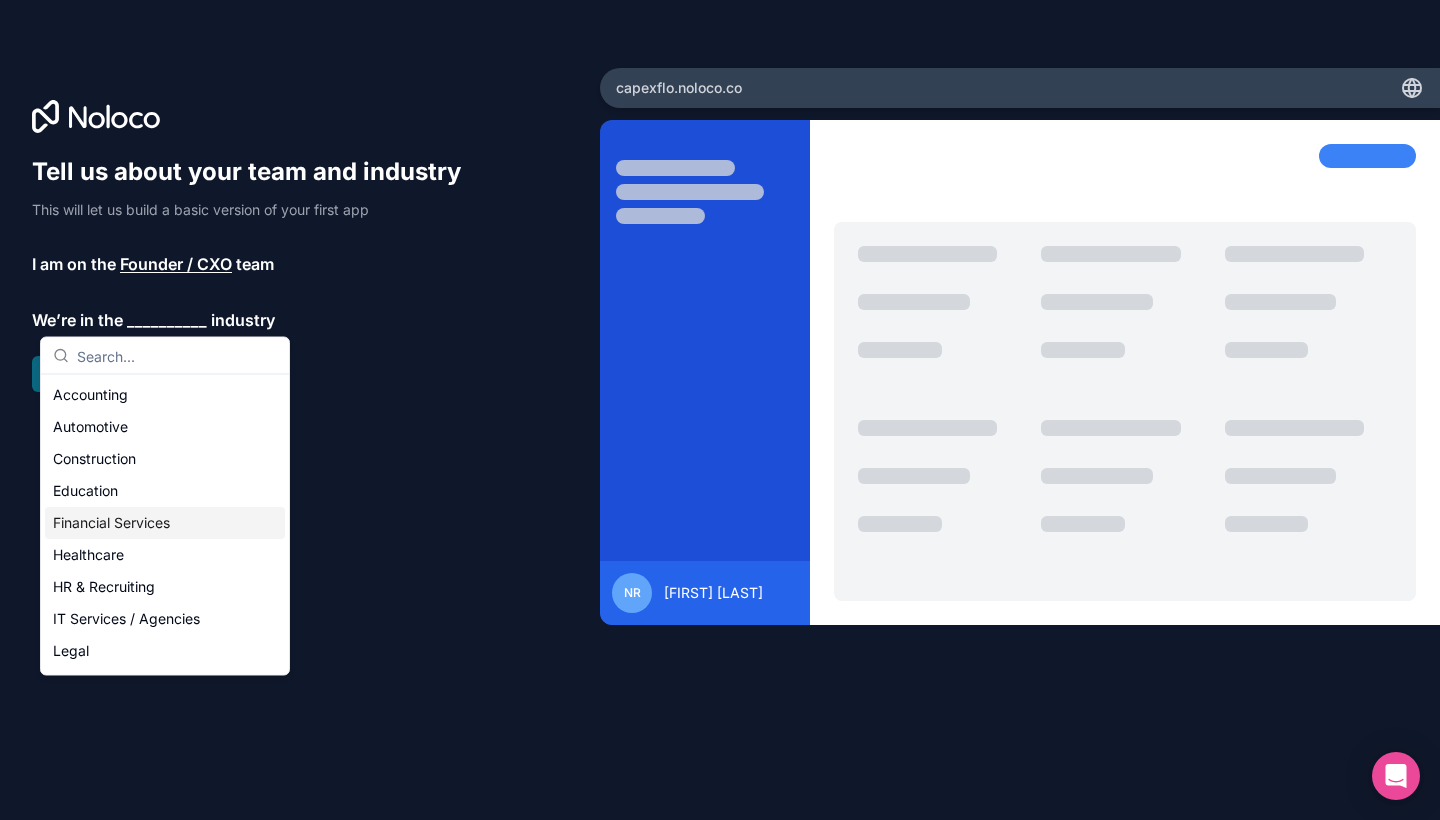 click on "Financial Services" at bounding box center [165, 523] 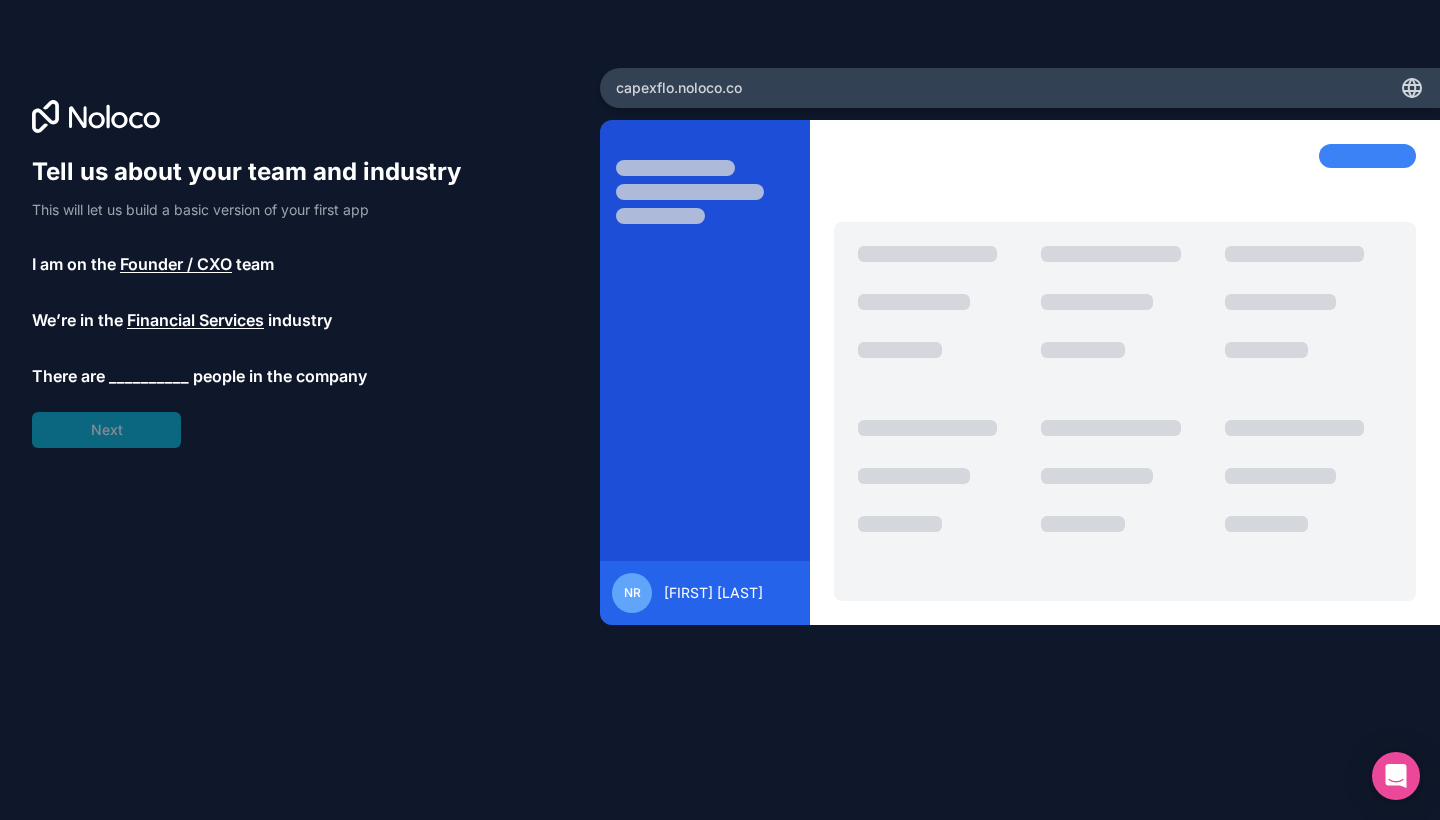 click on "__________" at bounding box center (149, 376) 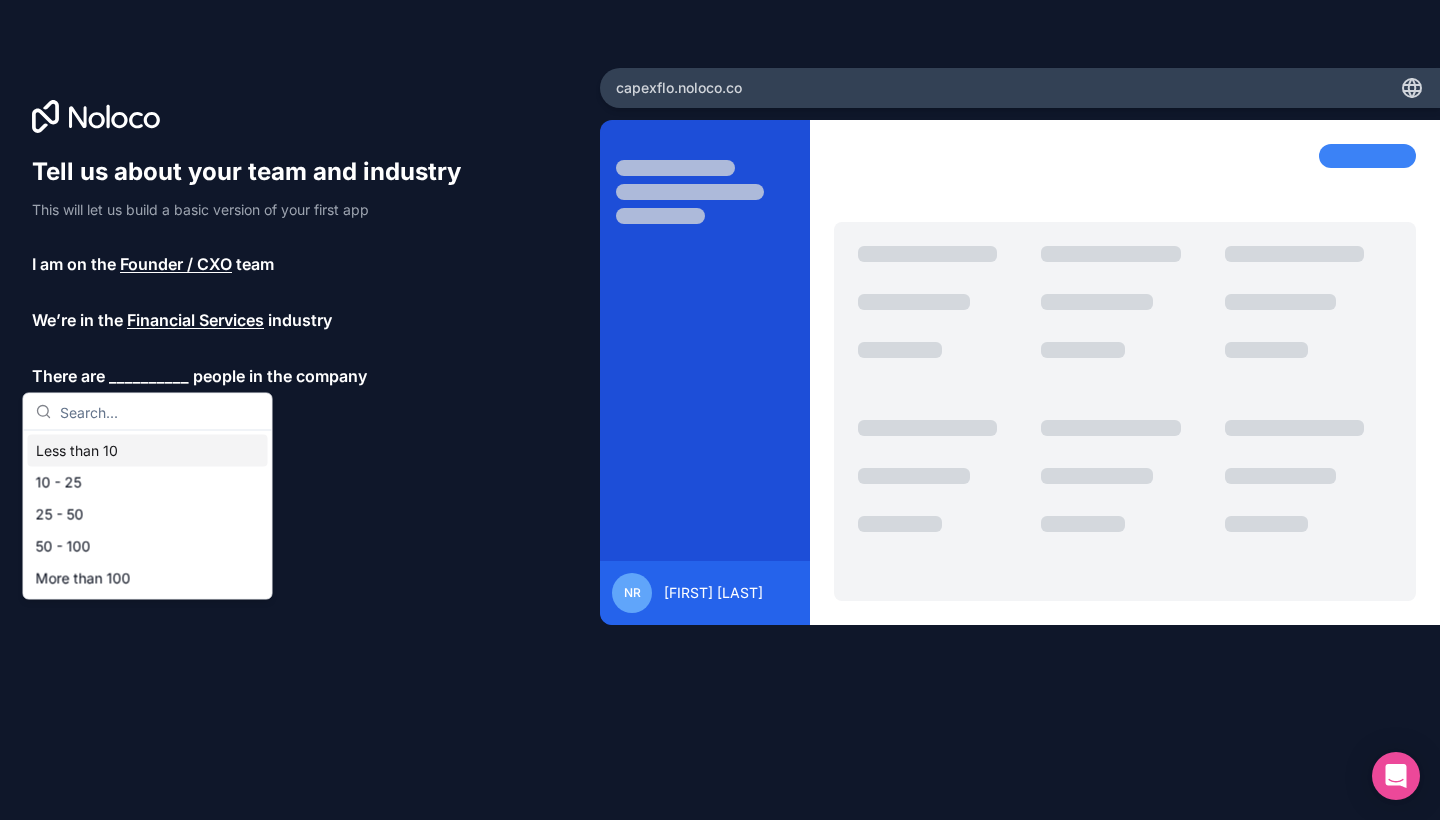 click on "Less than 10" at bounding box center (148, 451) 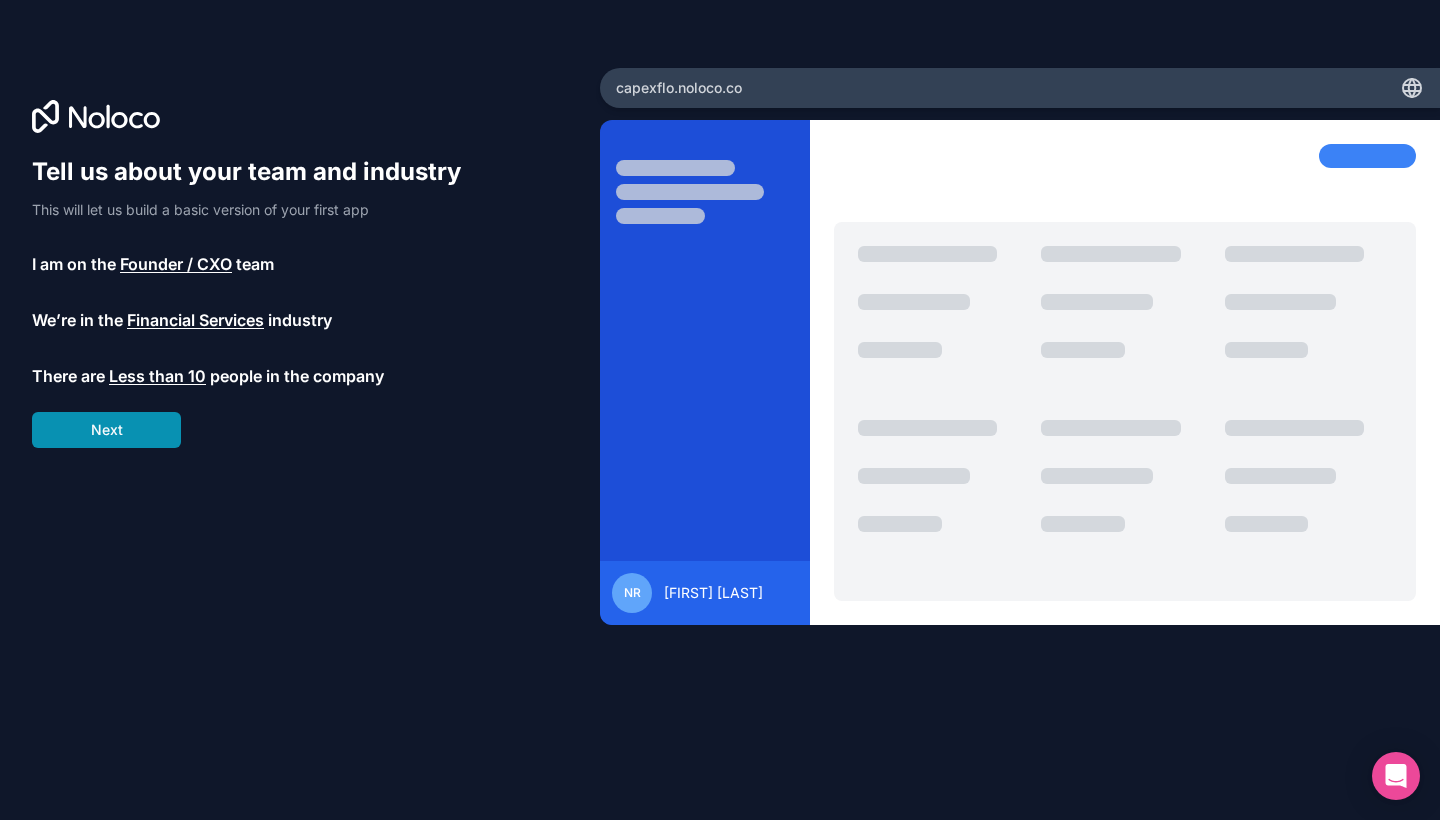 click on "Next" at bounding box center (106, 430) 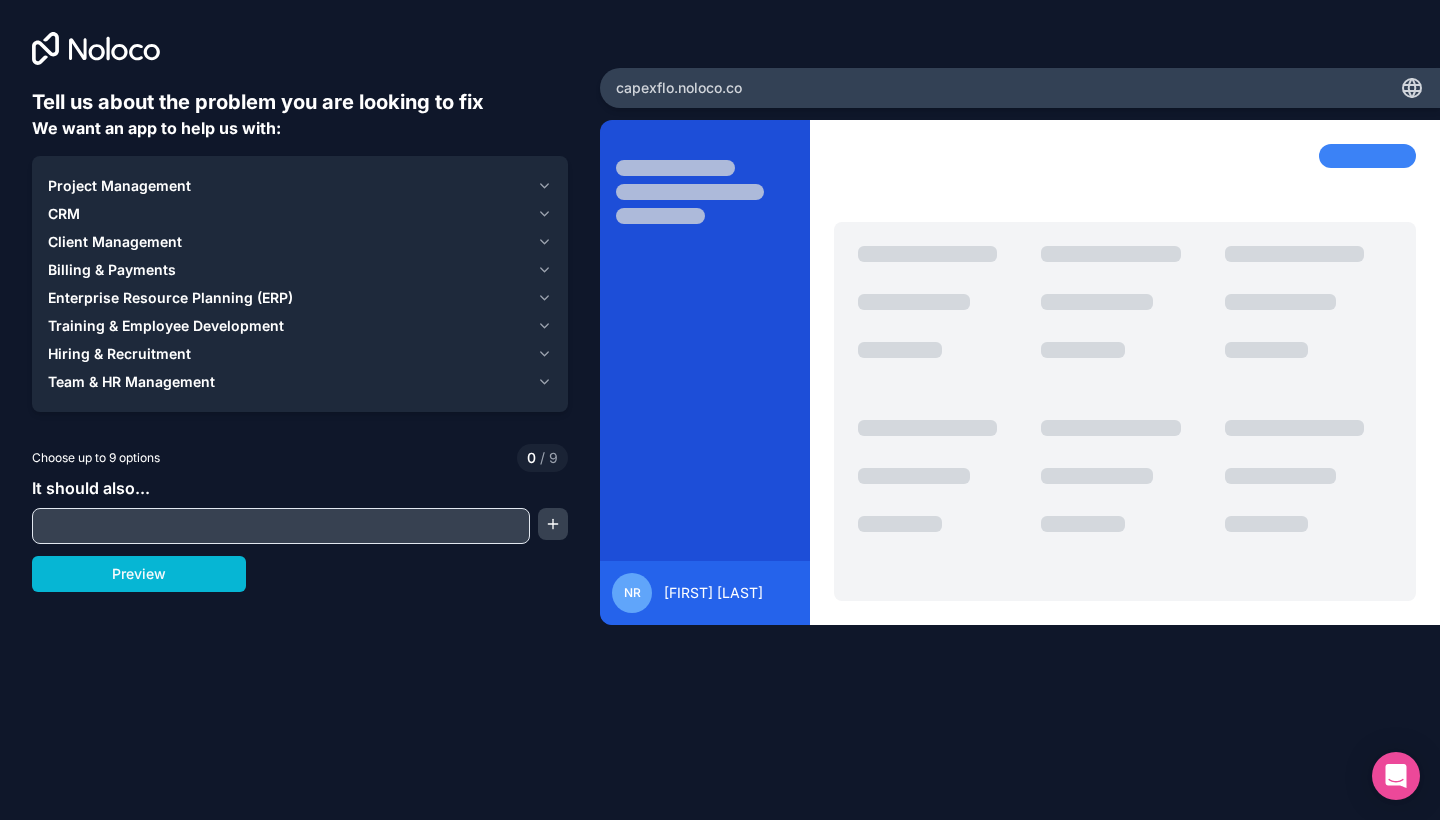click at bounding box center (281, 526) 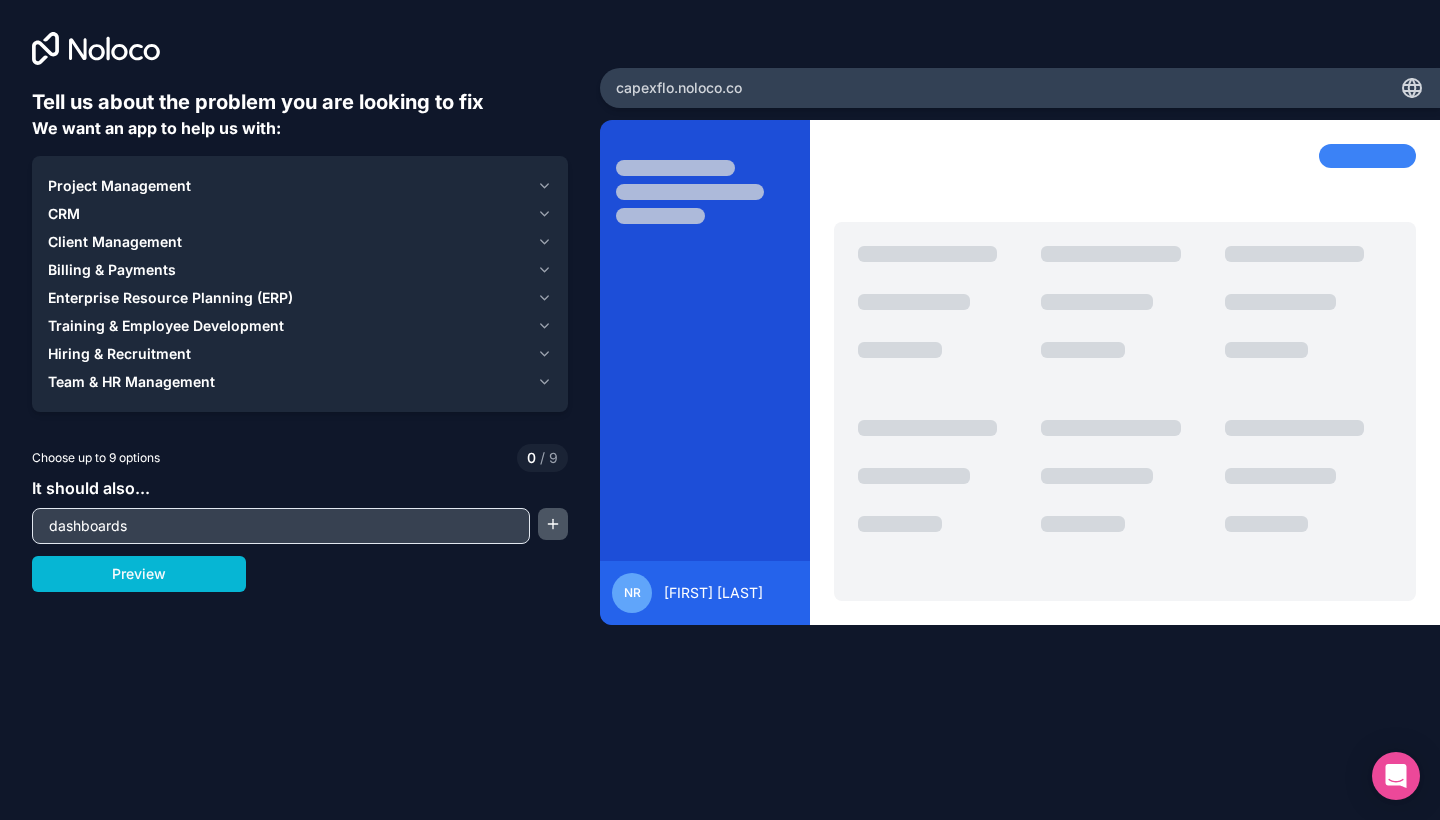 type on "dashboards" 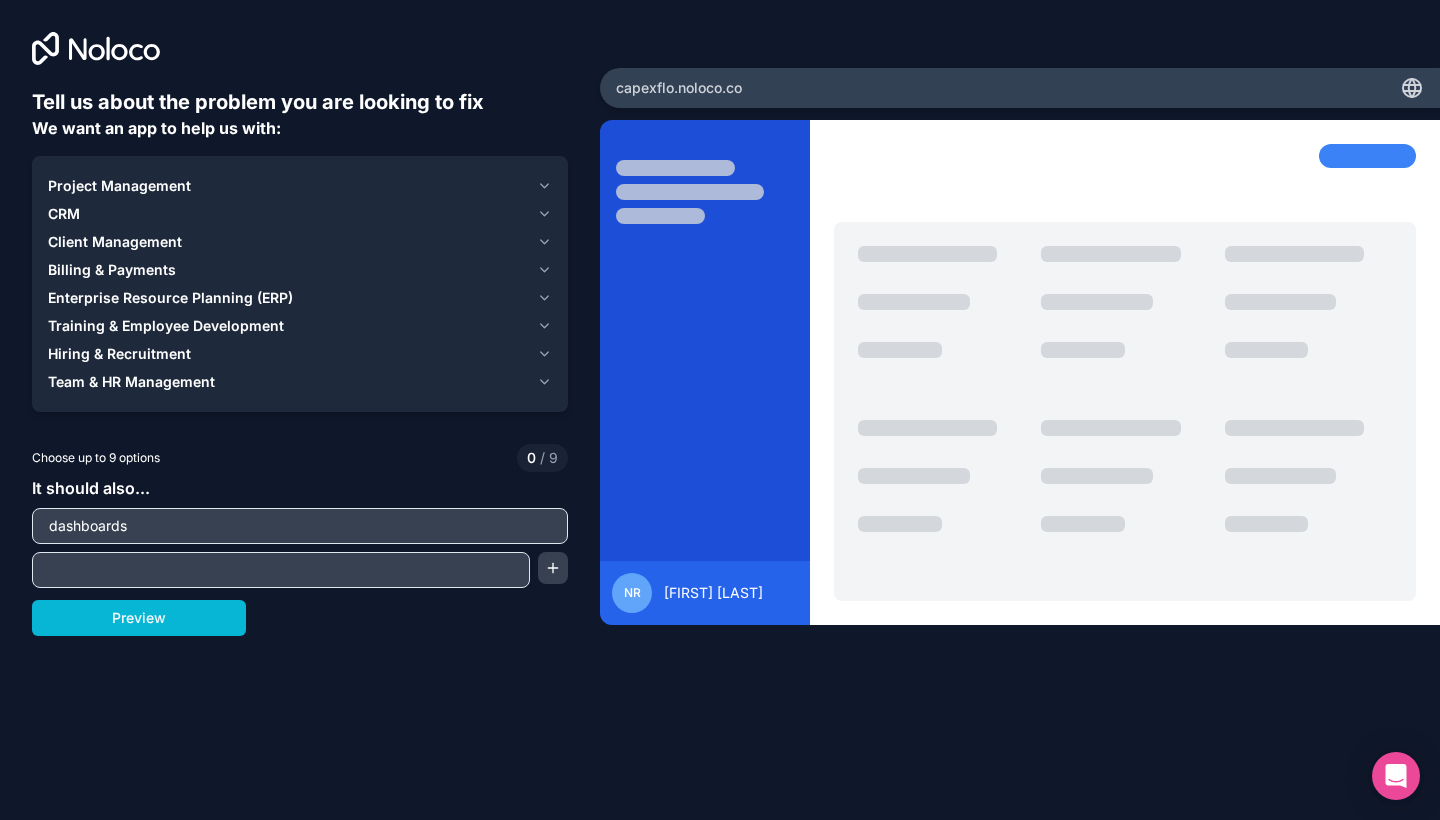 click at bounding box center [281, 570] 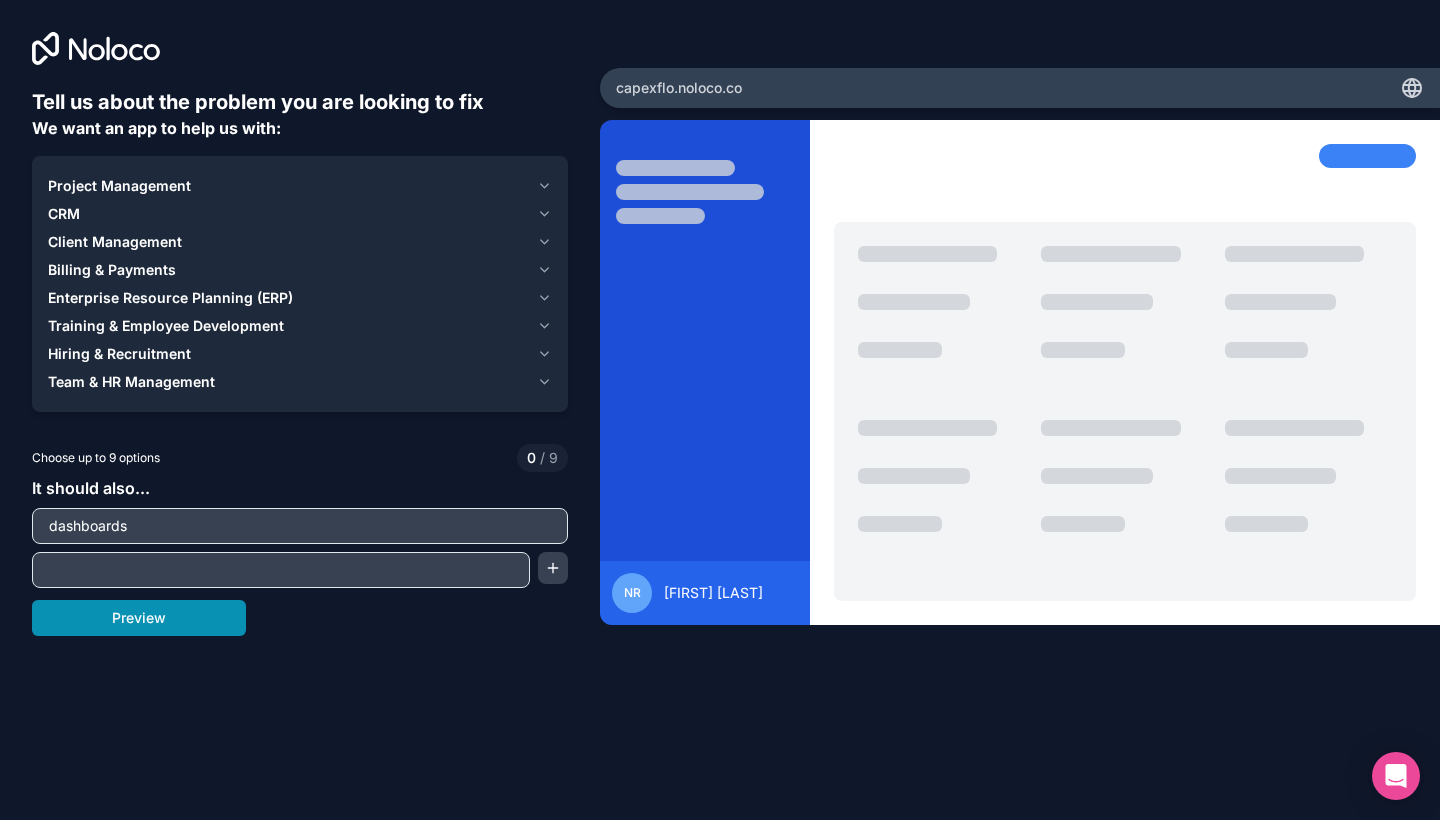 click on "Preview" at bounding box center (139, 618) 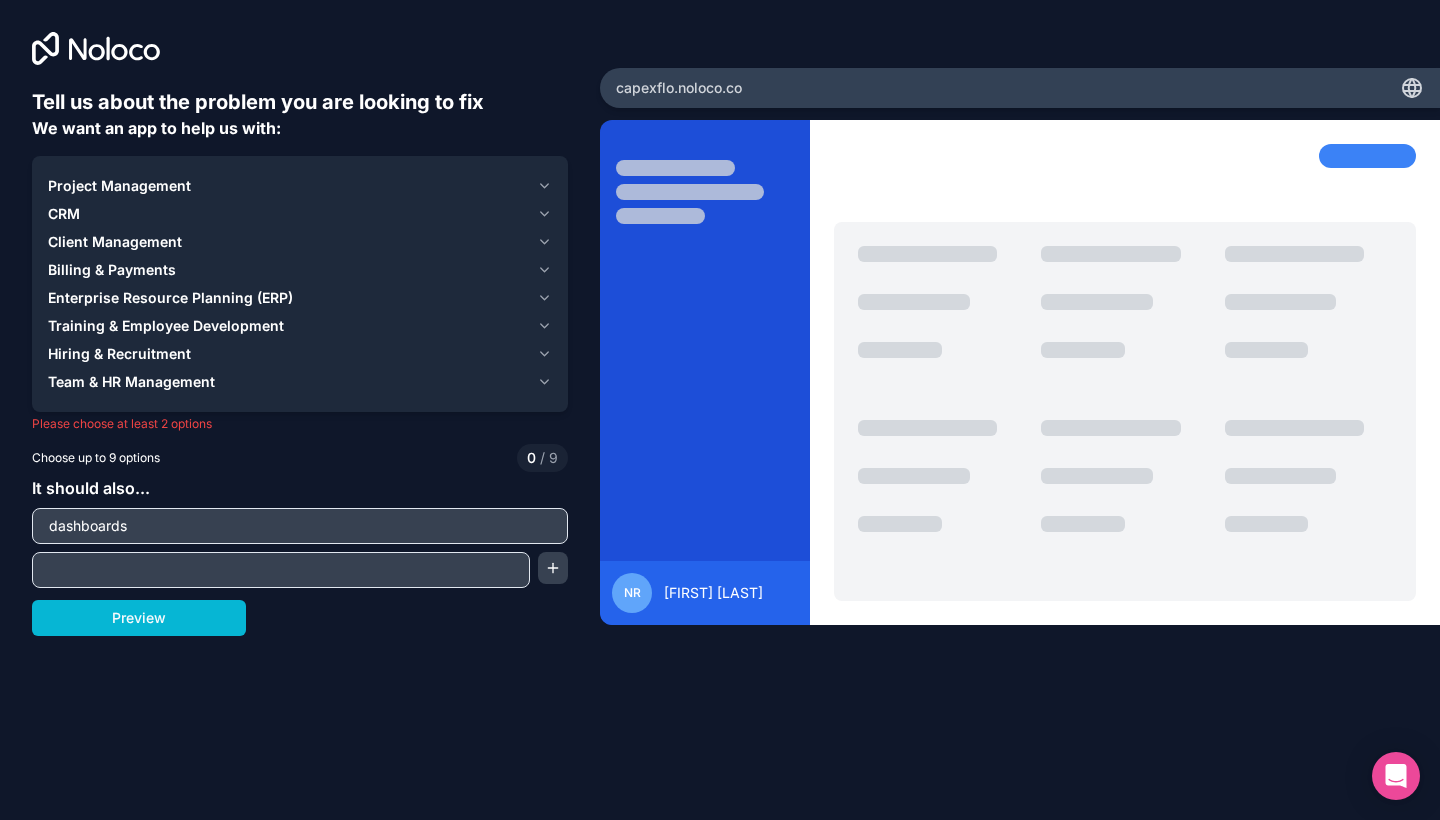 click on "It should also... dashboards" at bounding box center [300, 532] 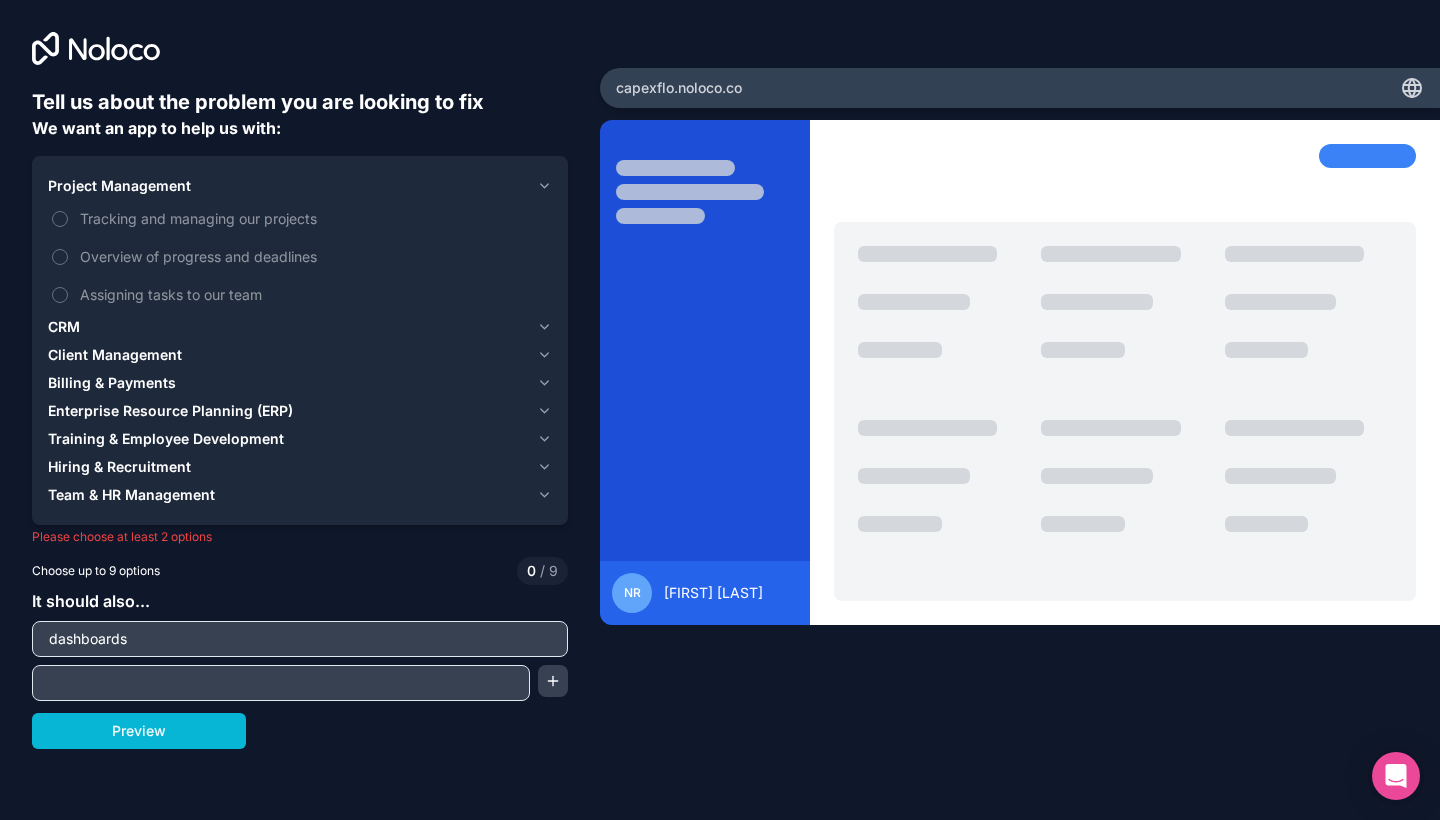 click 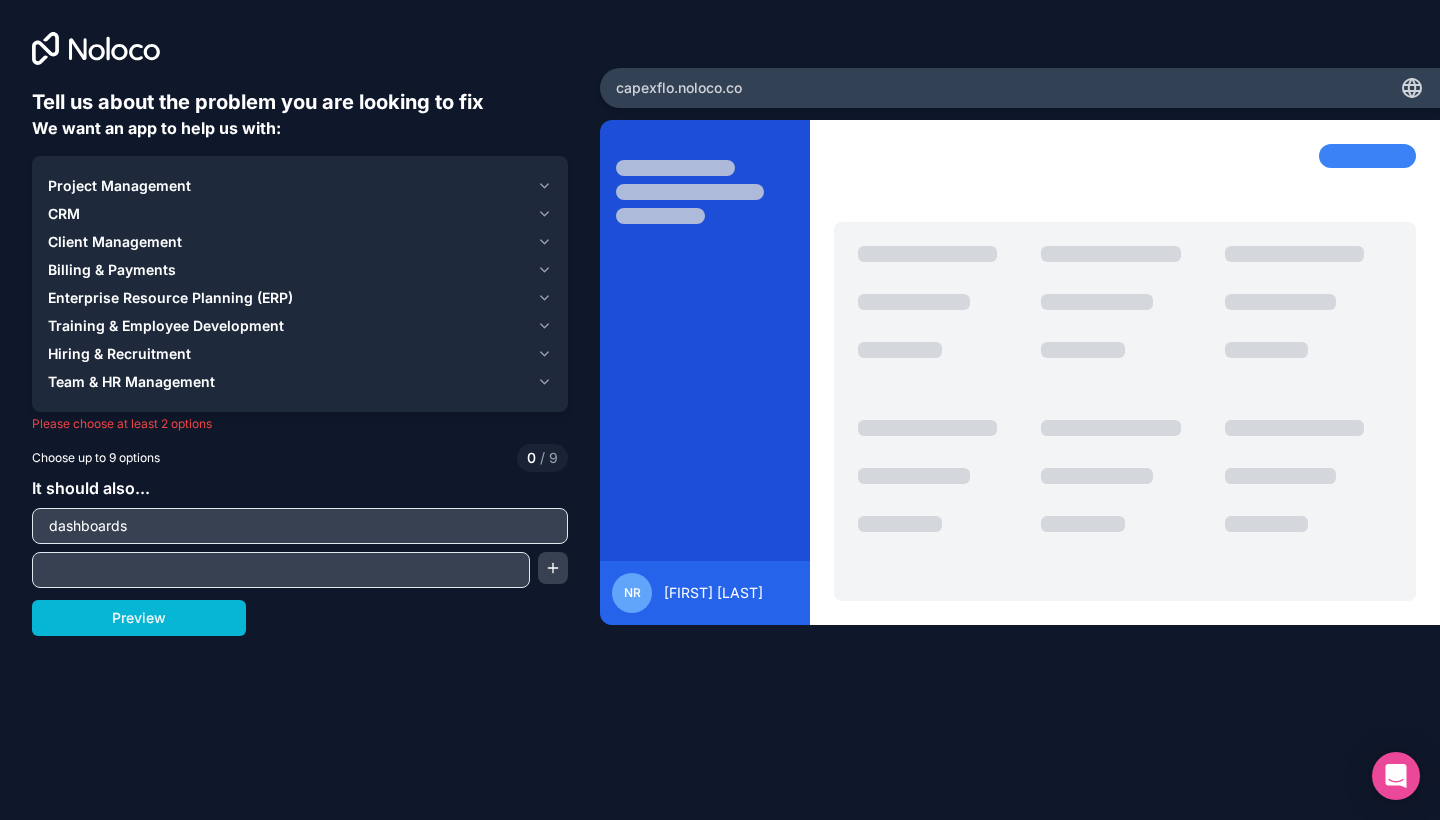 click 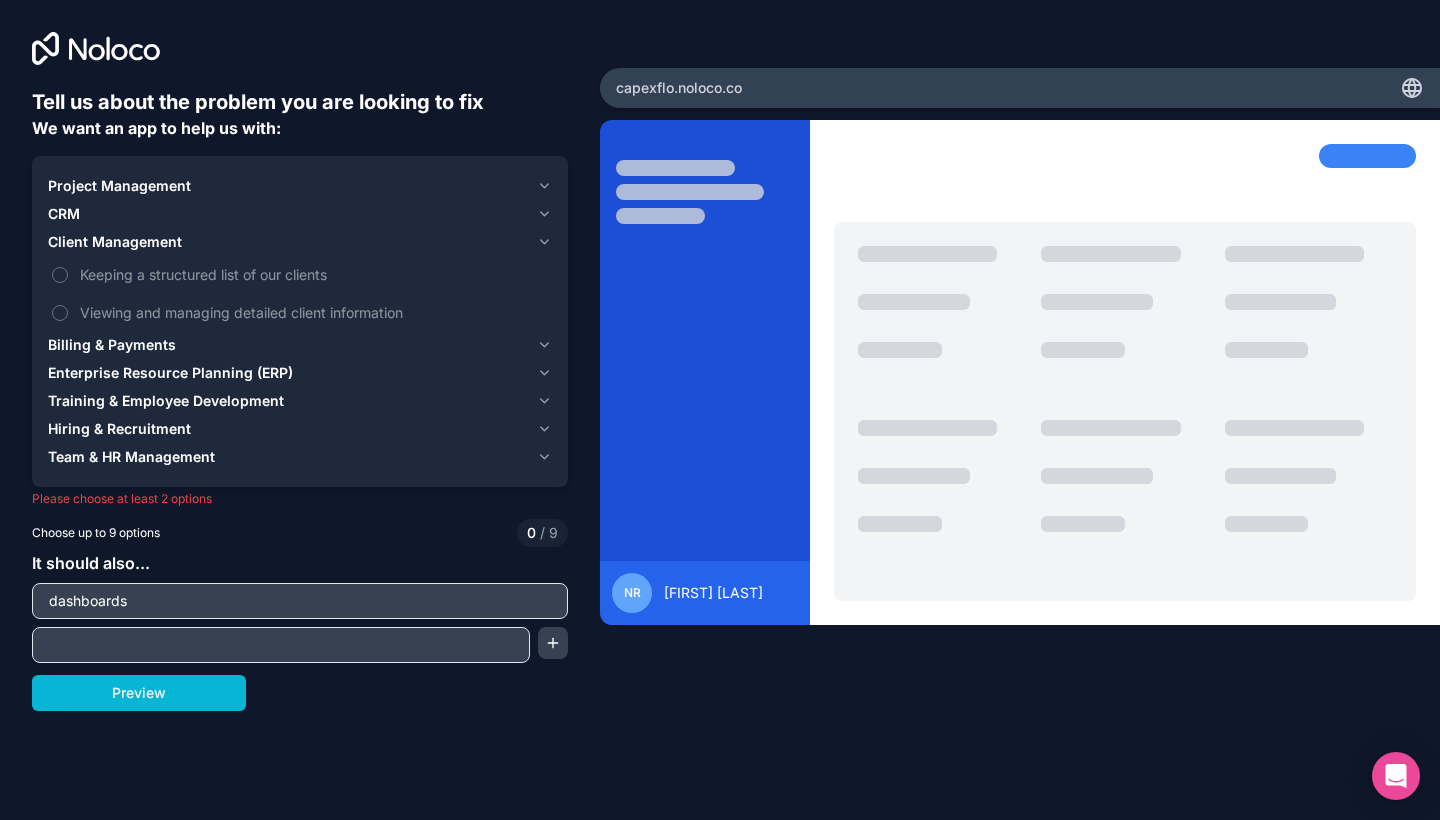 click 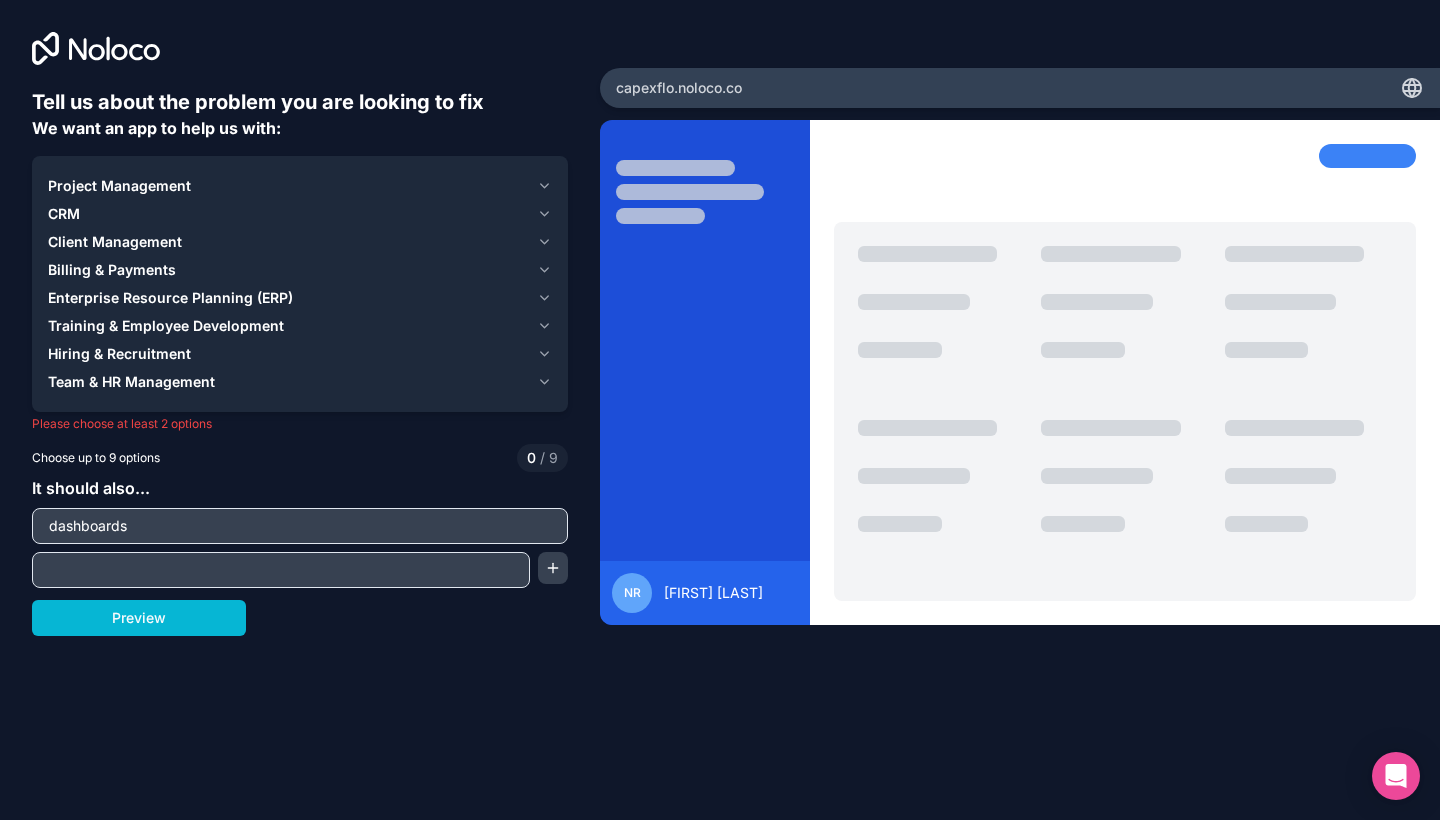 click on "Project Management CRM Client Management Billing & Payments Enterprise Resource Planning (ERP) Training & Employee Development Hiring & Recruitment Team & HR Management" at bounding box center (300, 284) 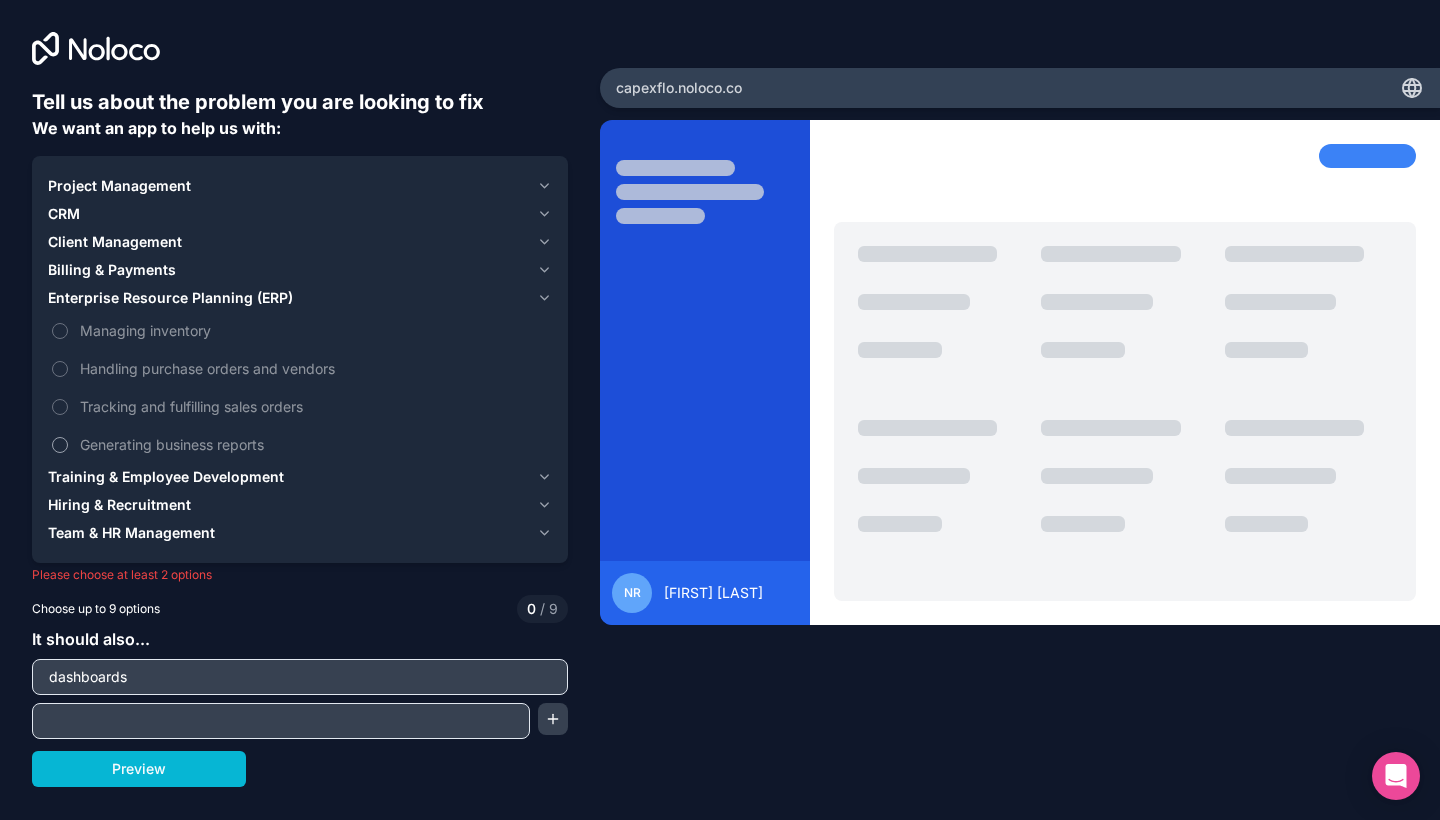 click on "Generating business reports" at bounding box center (314, 444) 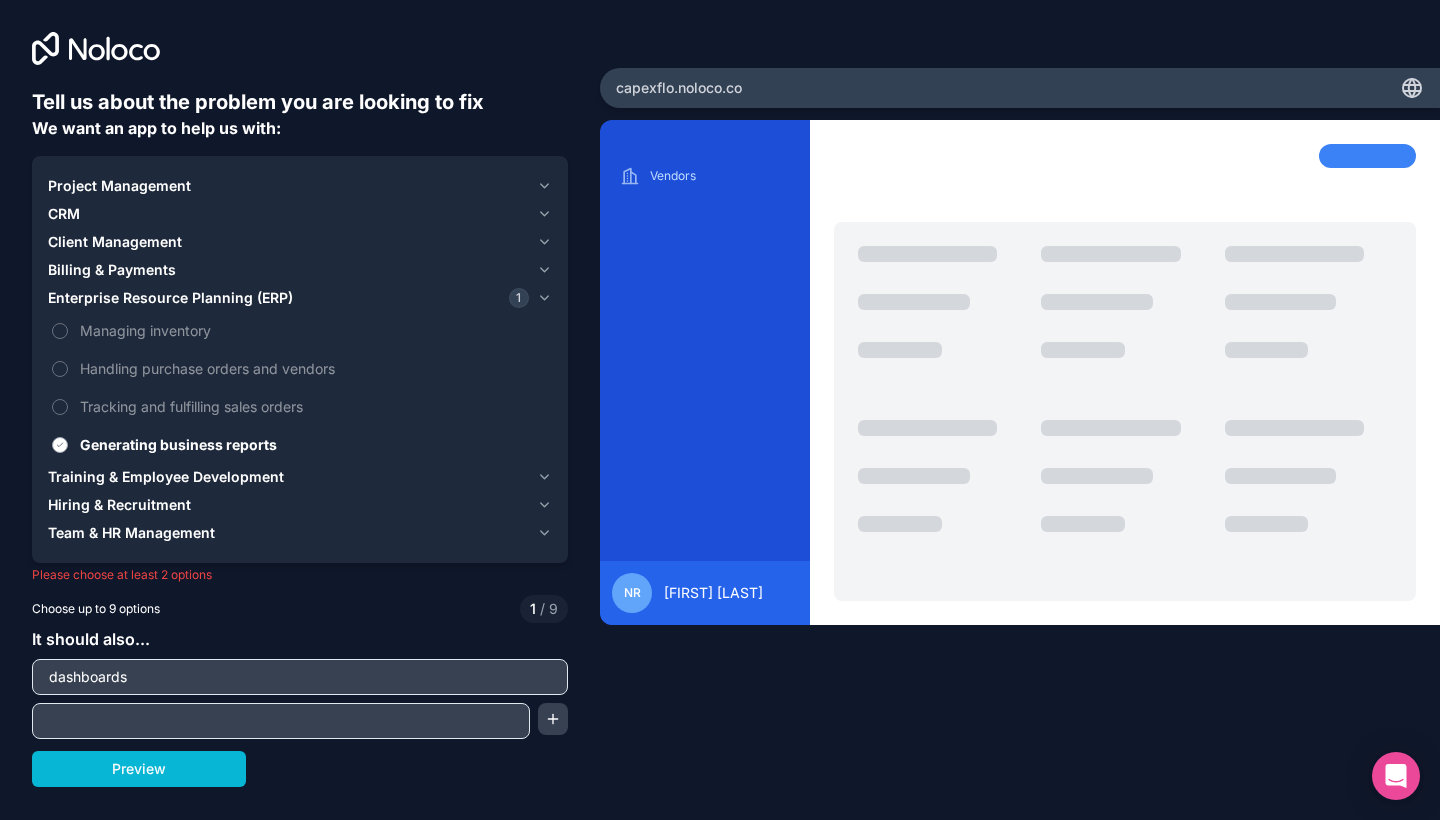click on "Generating business reports" at bounding box center [314, 444] 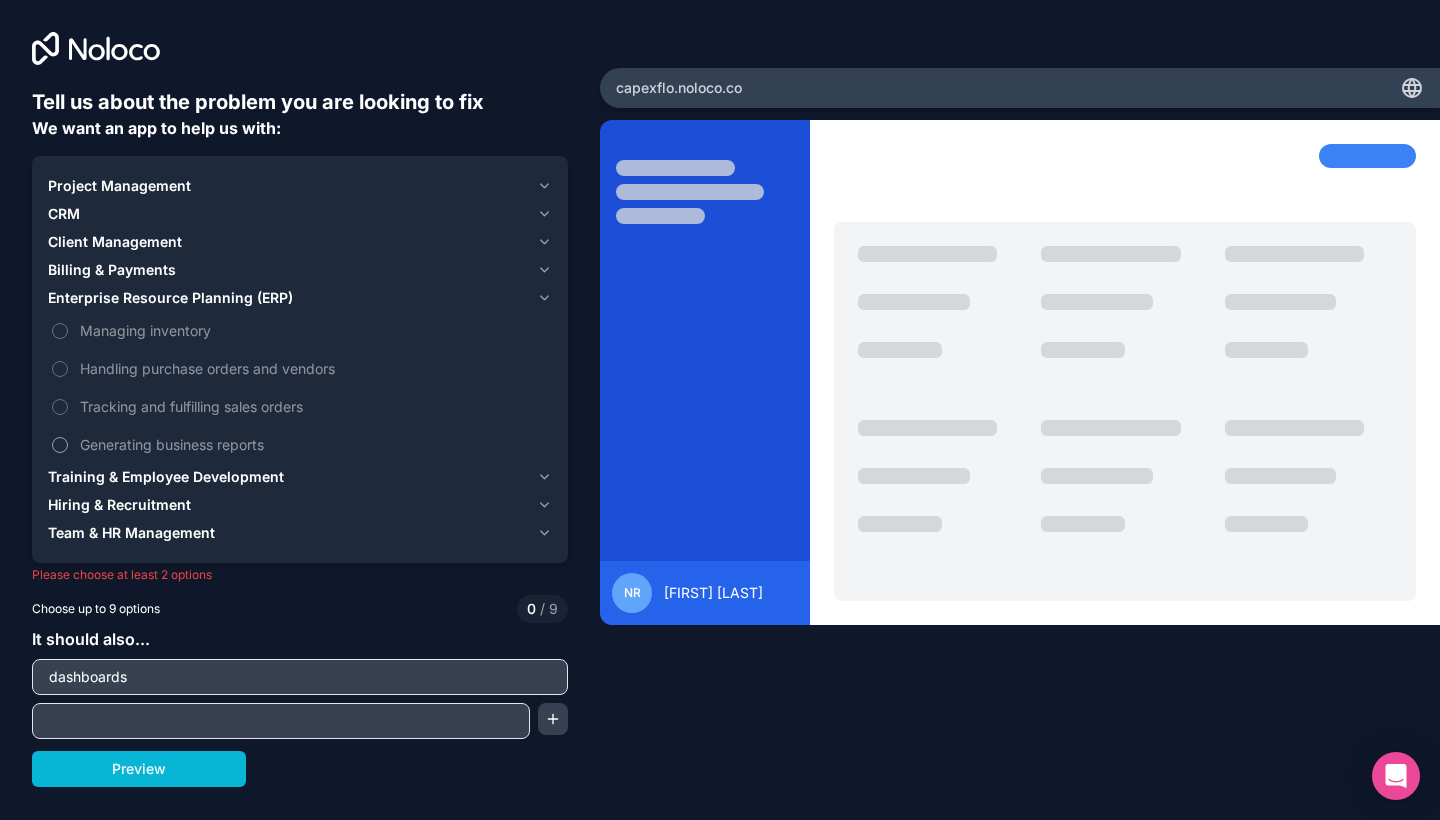click on "Generating business reports" at bounding box center (300, 444) 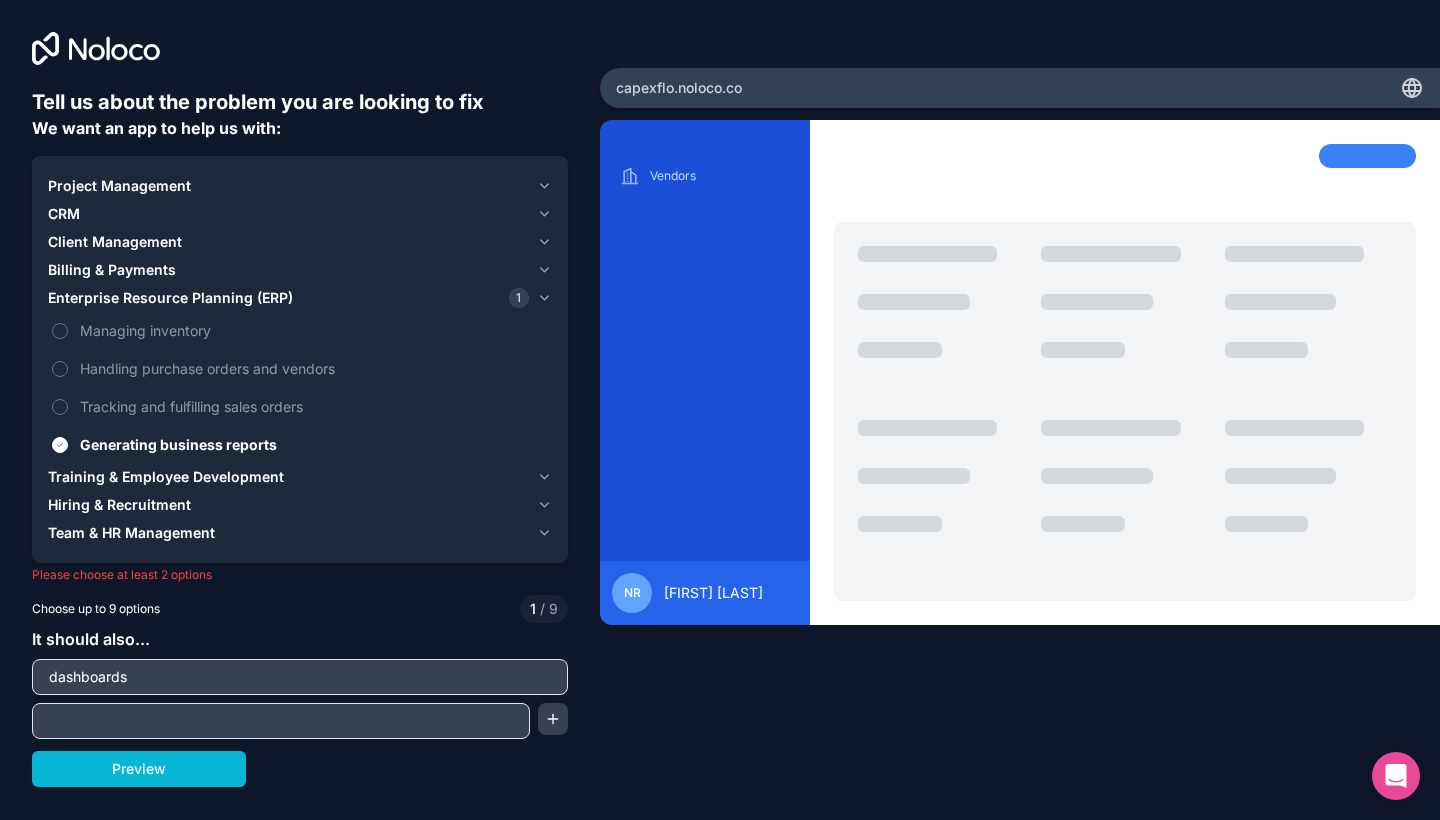 click 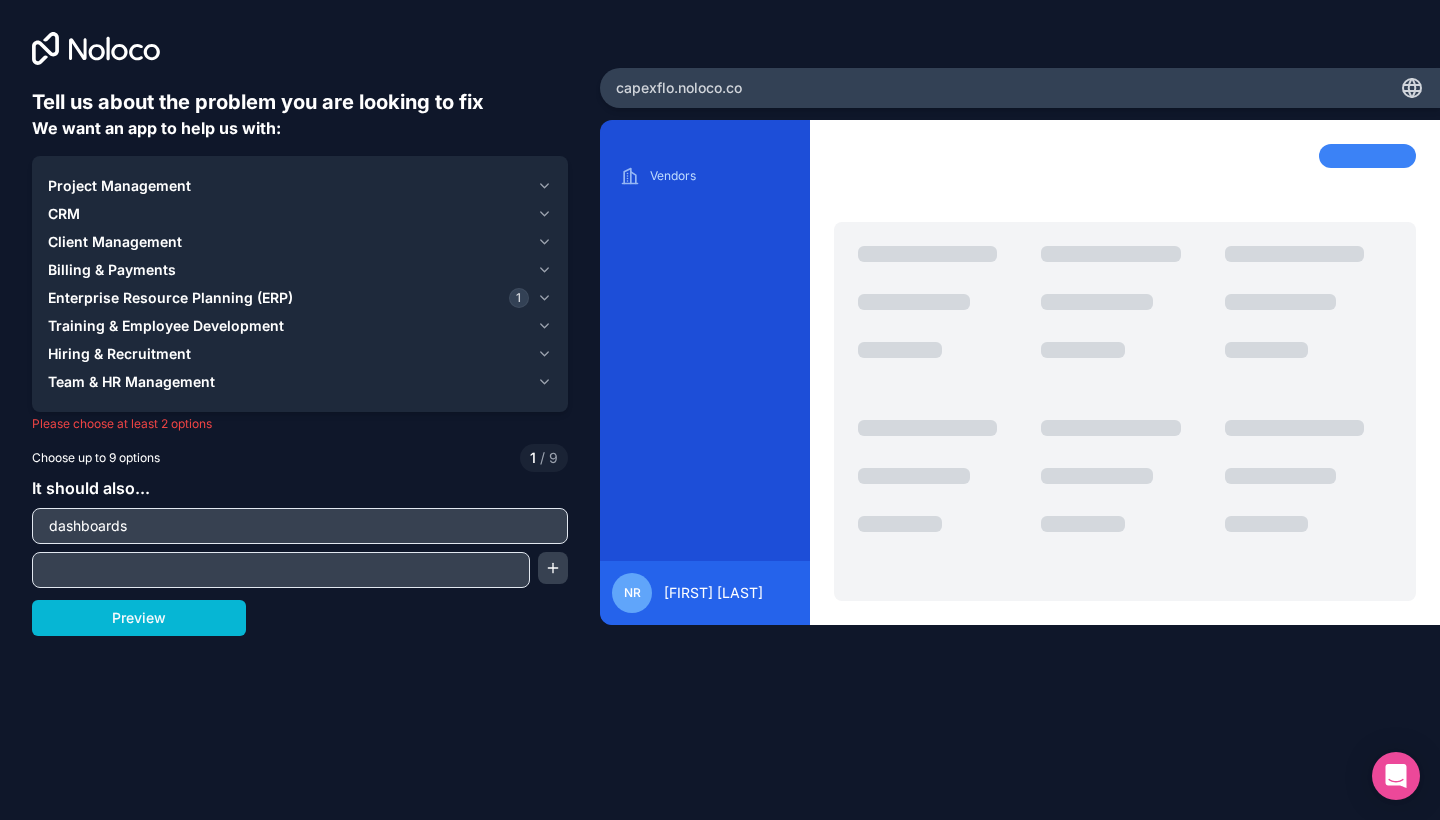 click 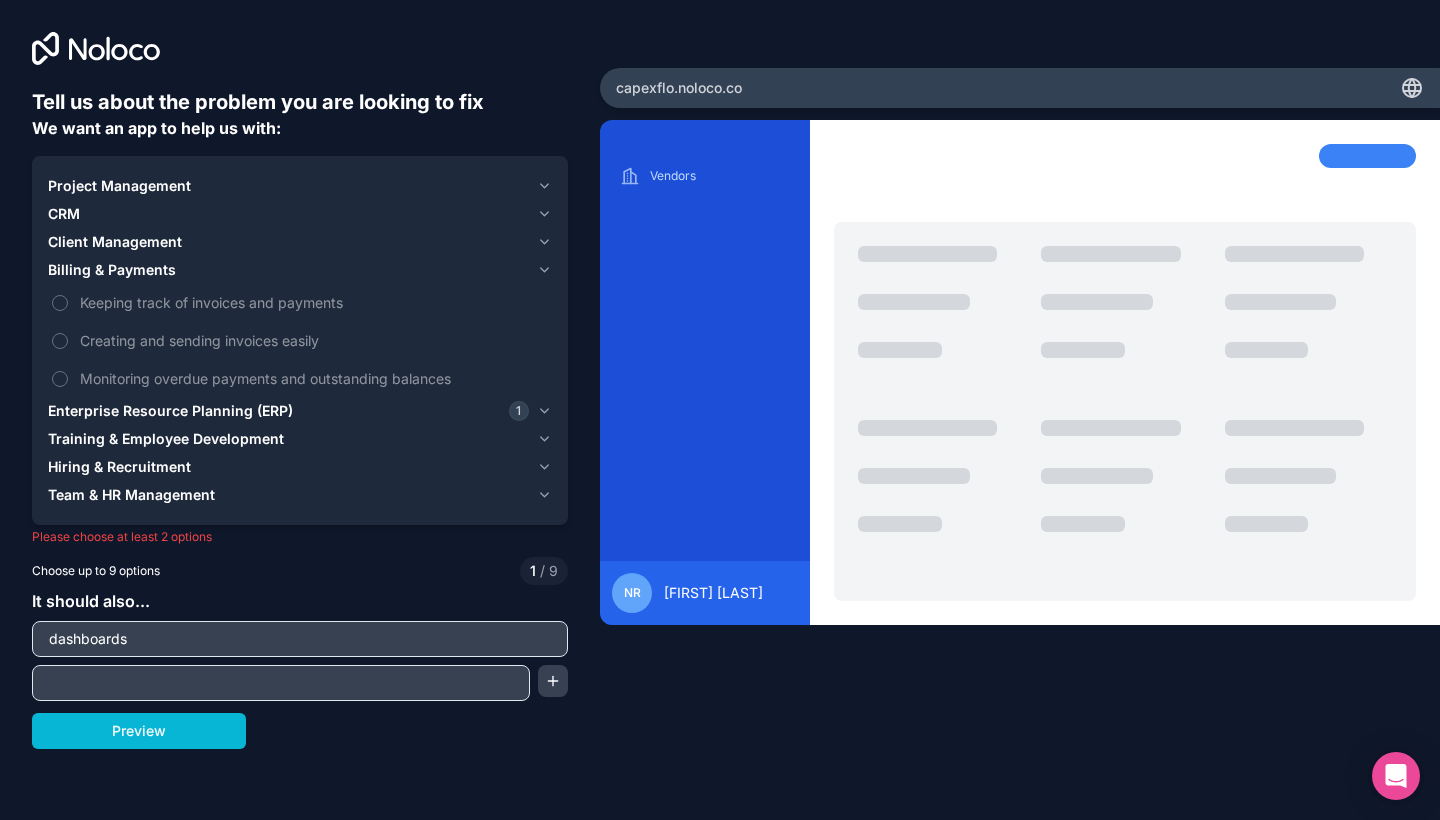 click 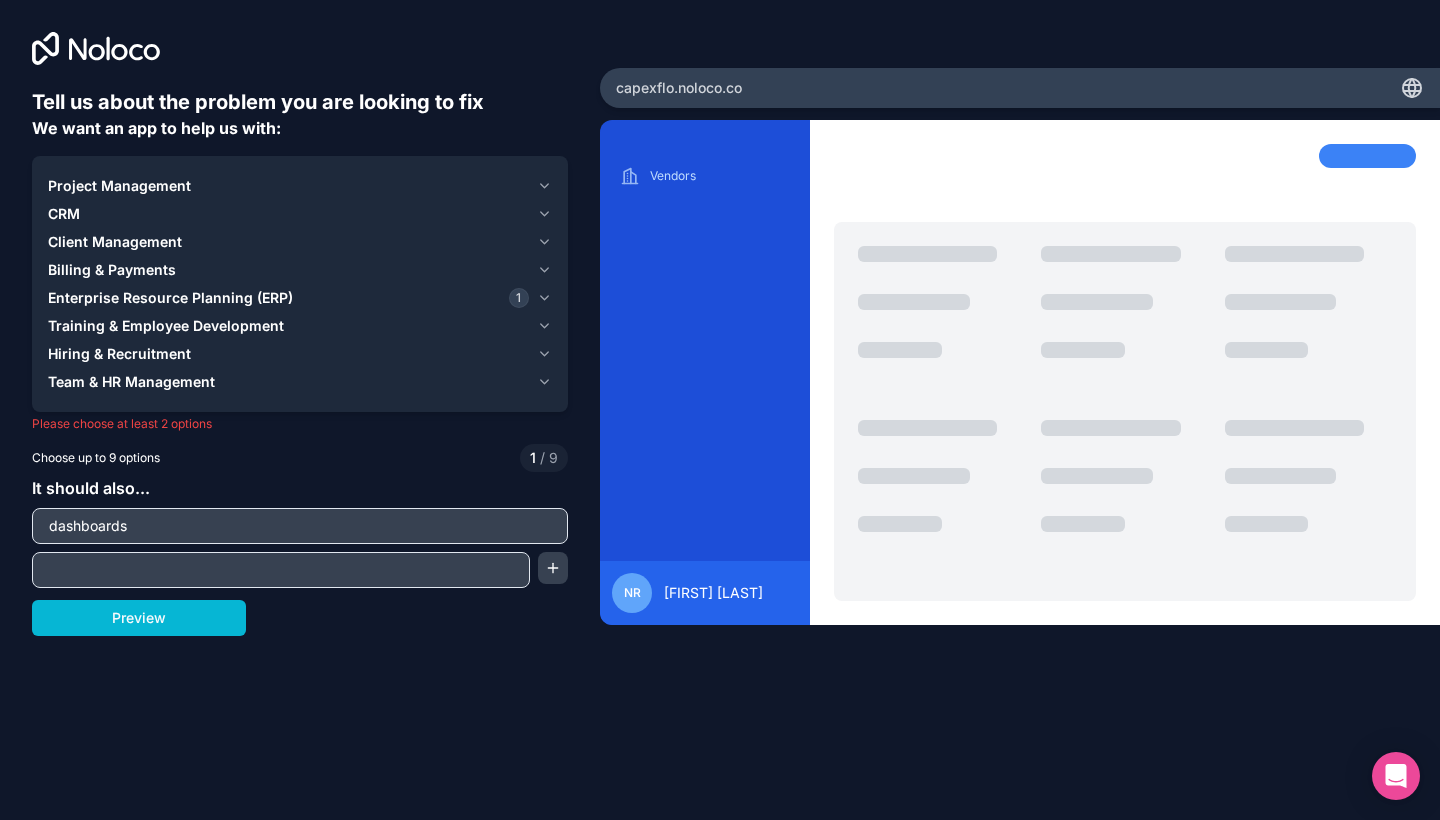 click 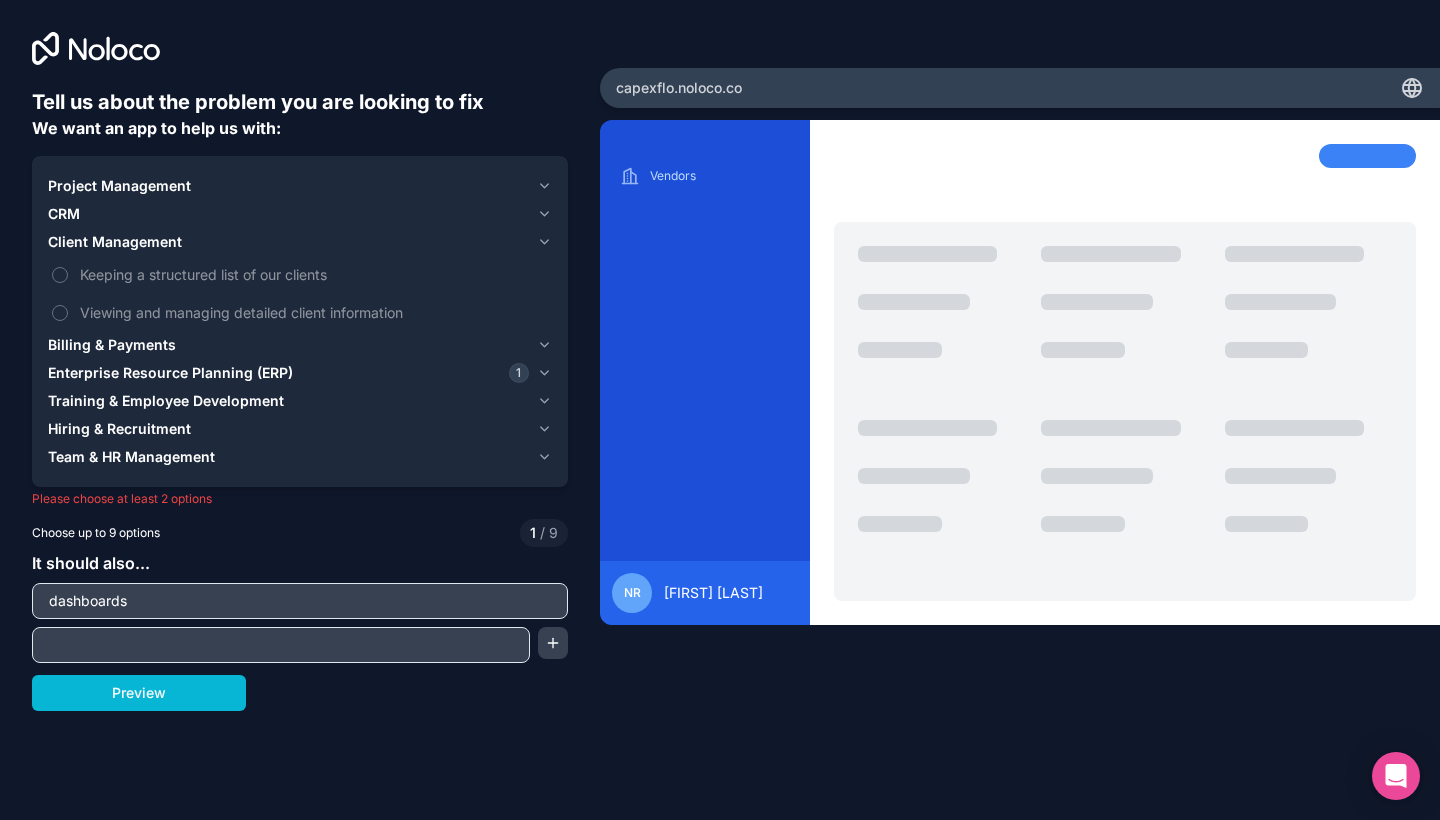click 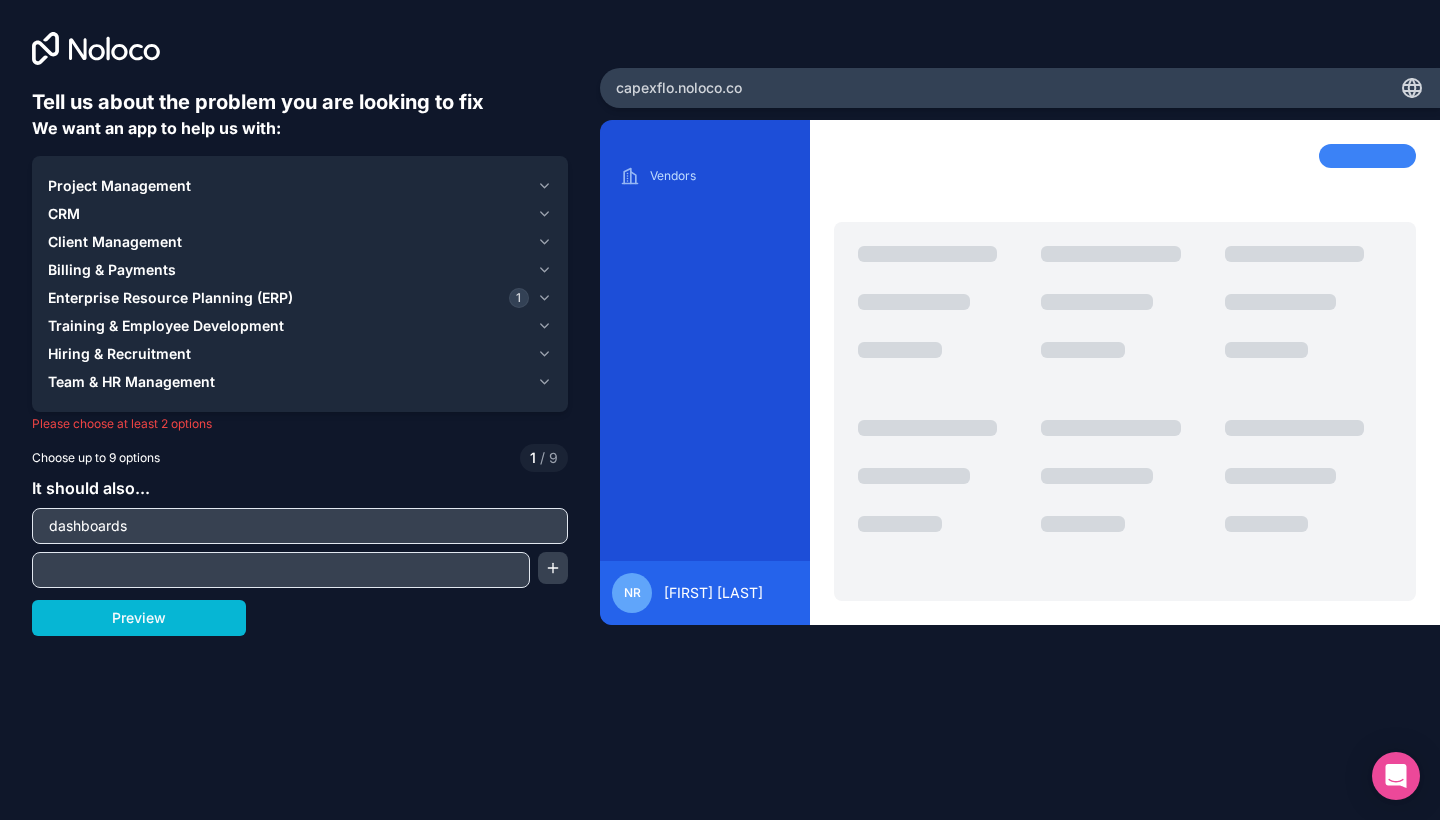 click 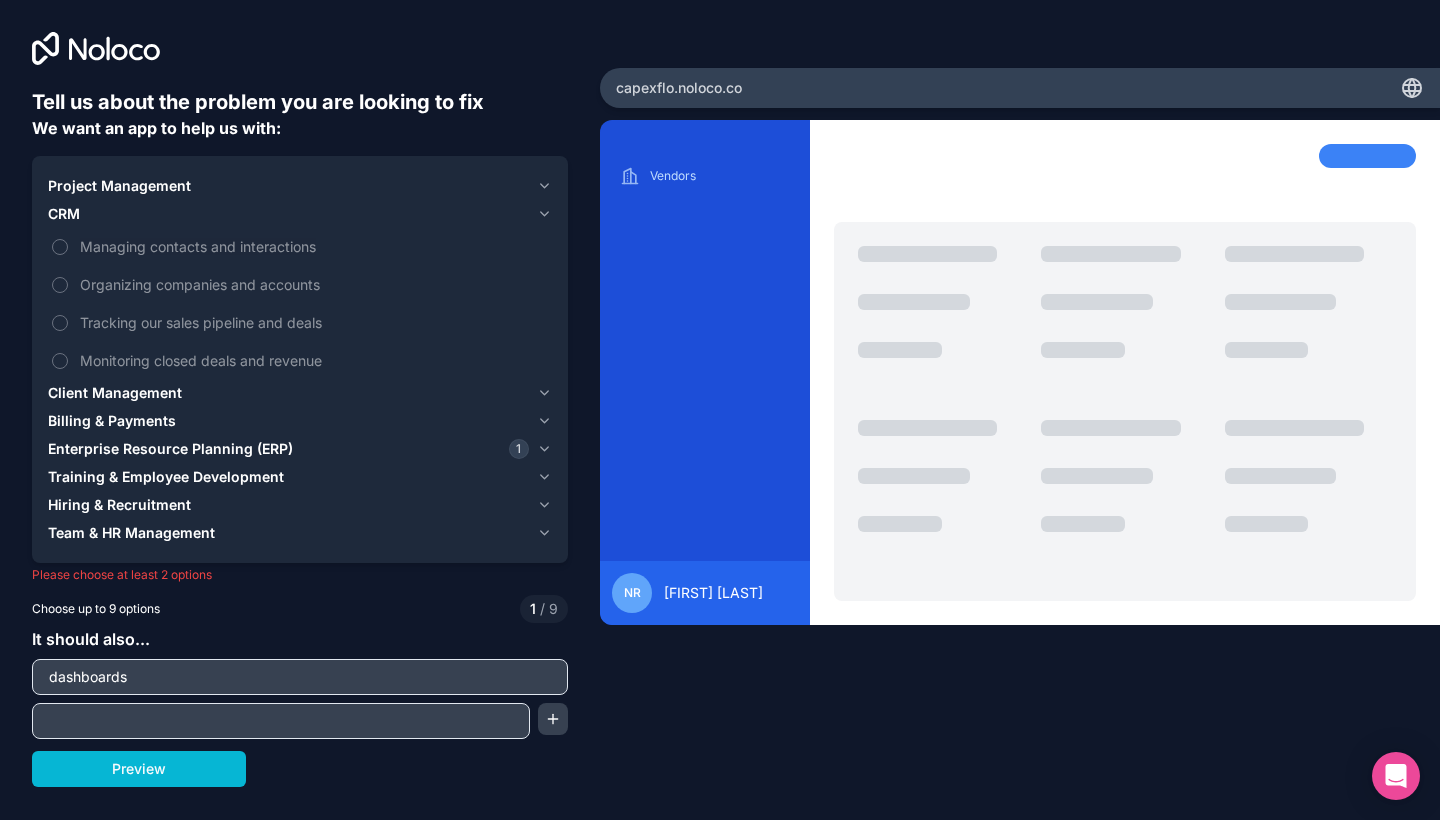 click on "Project Management" at bounding box center [300, 186] 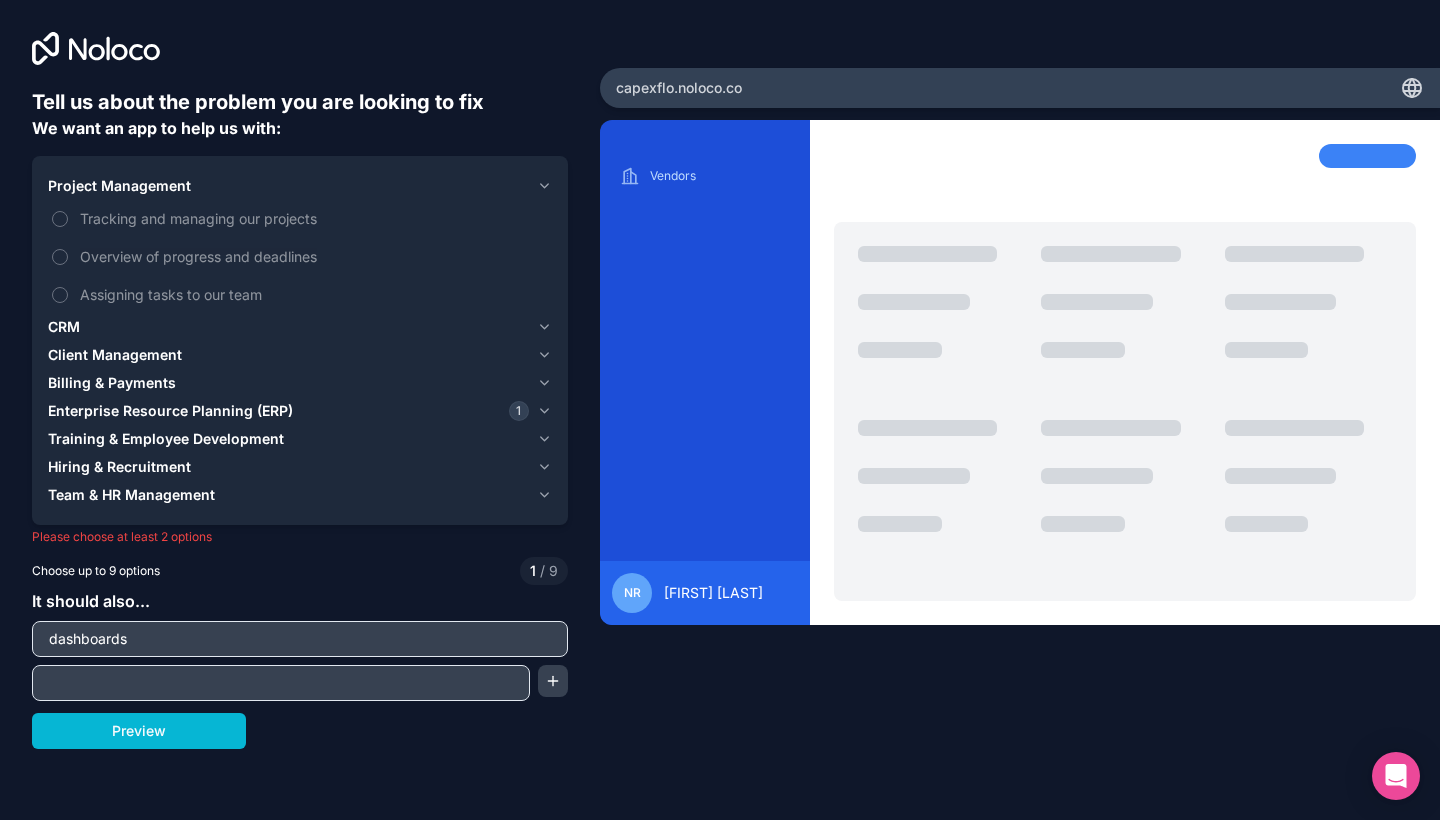 click on "Project Management" at bounding box center (300, 186) 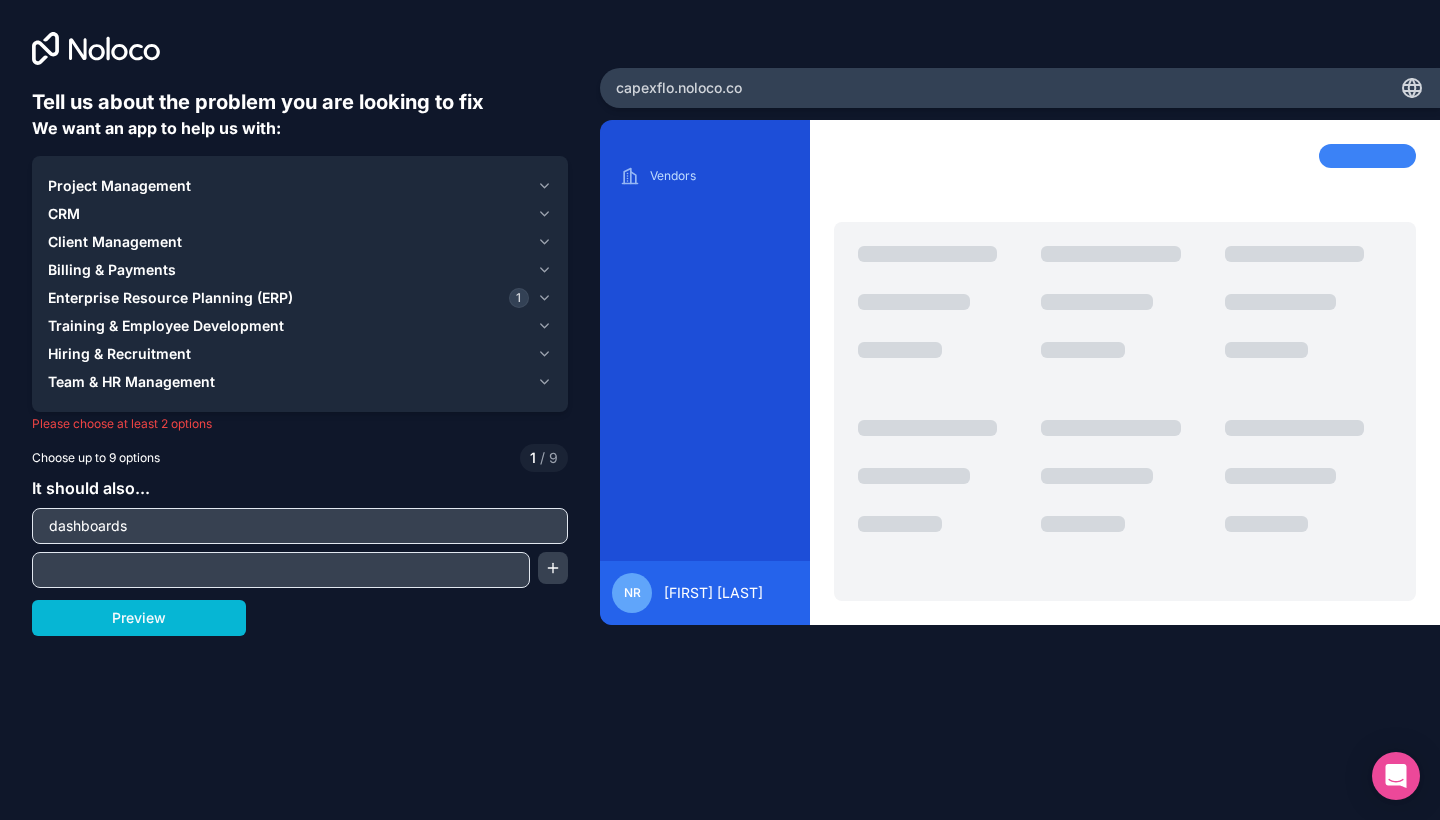 click on "Project Management CRM Client Management Billing & Payments Enterprise Resource Planning (ERP) 1 Training & Employee Development Hiring & Recruitment Team & HR Management" at bounding box center [300, 284] 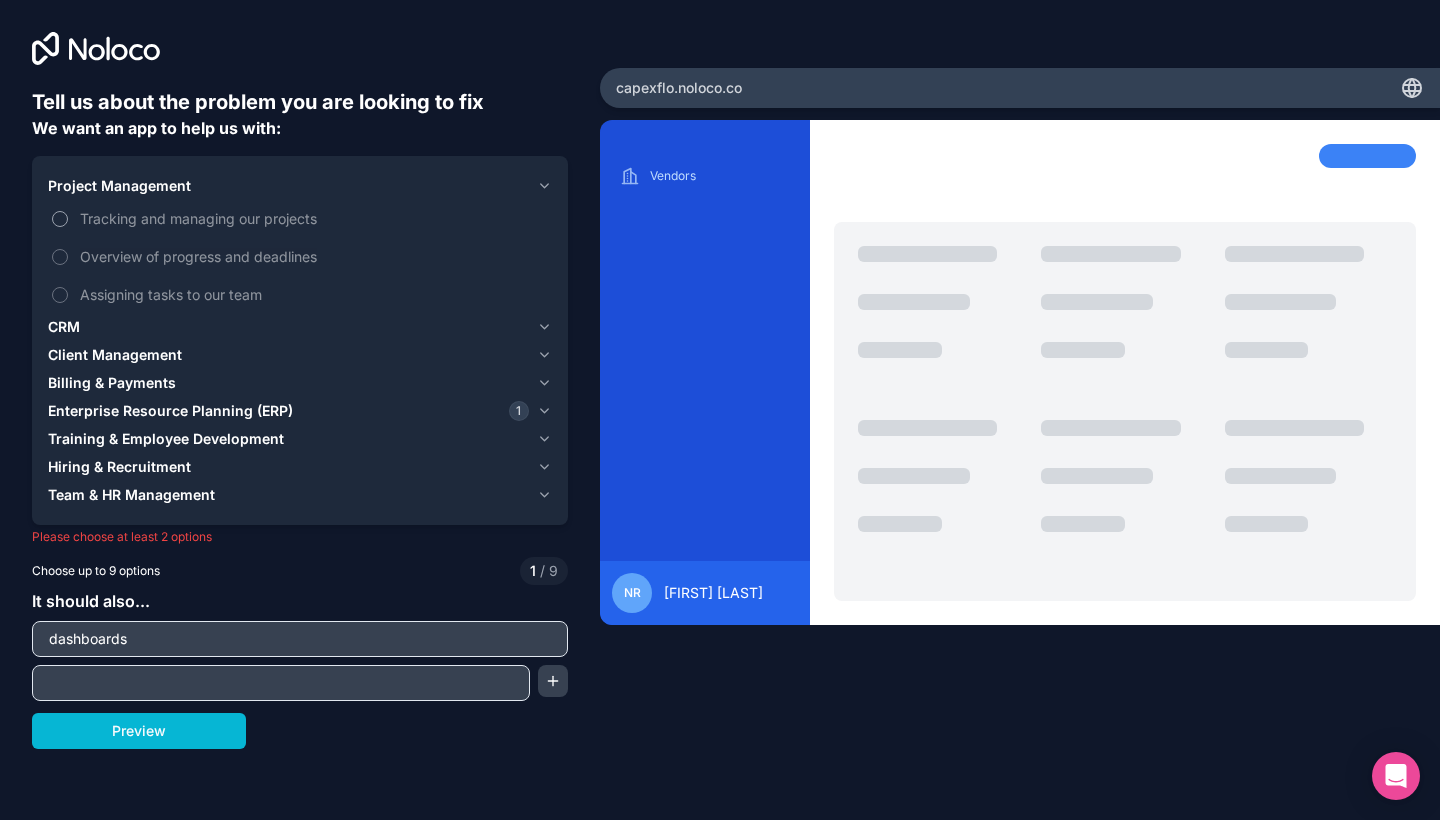 click on "Tracking and managing our projects" at bounding box center [300, 218] 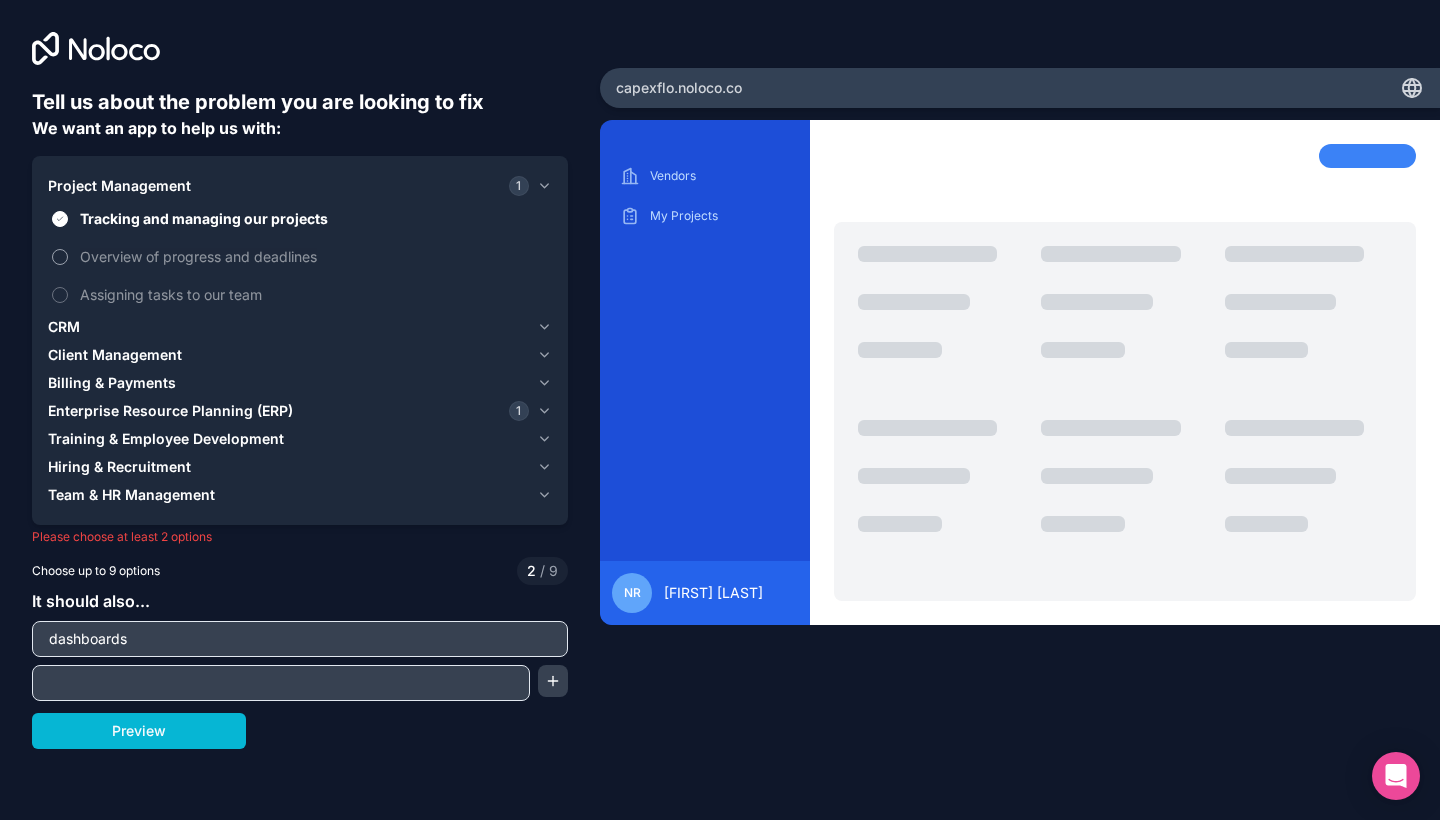 click on "Overview of progress and deadlines" at bounding box center (314, 256) 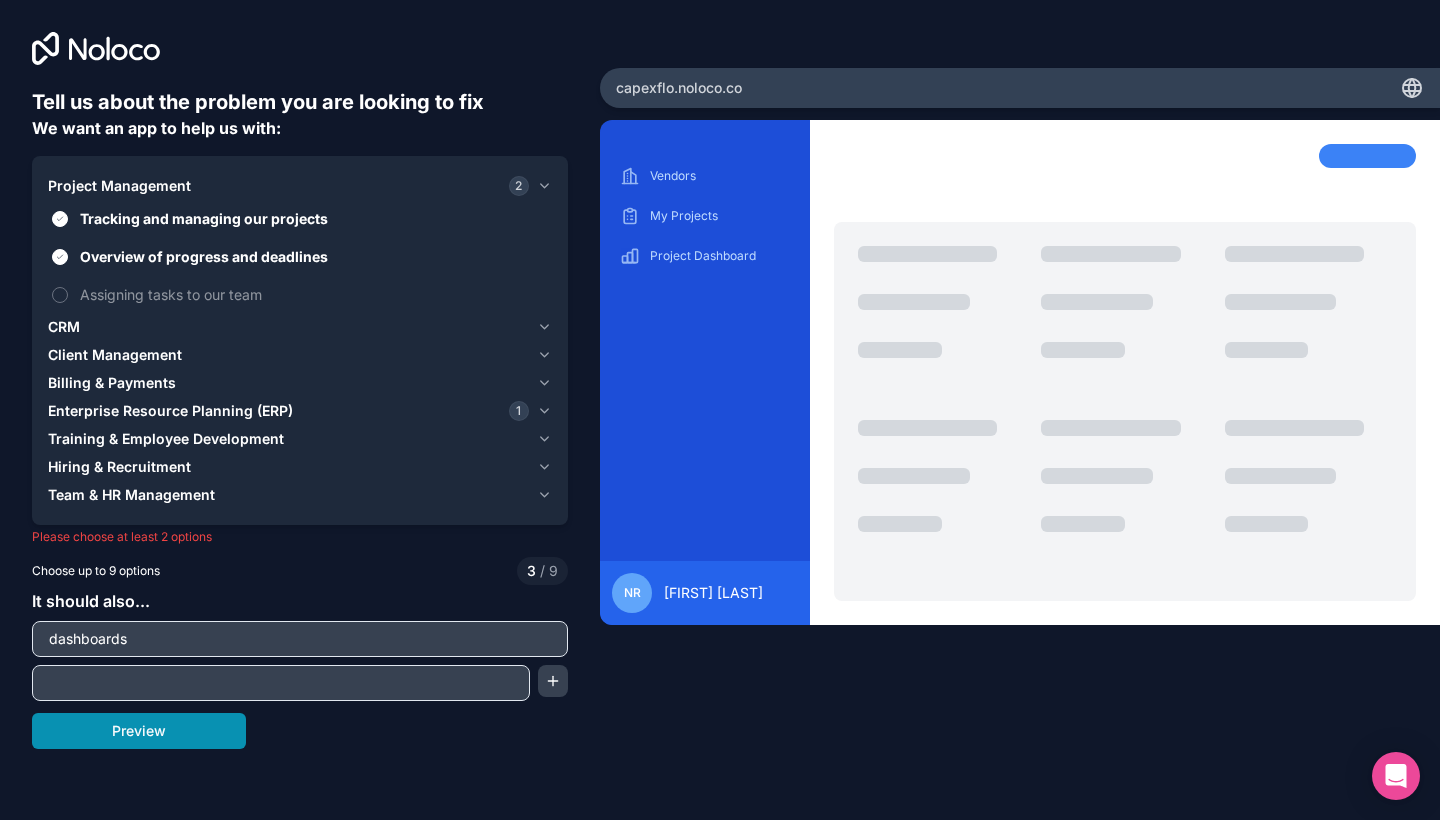 click on "Preview" at bounding box center (139, 731) 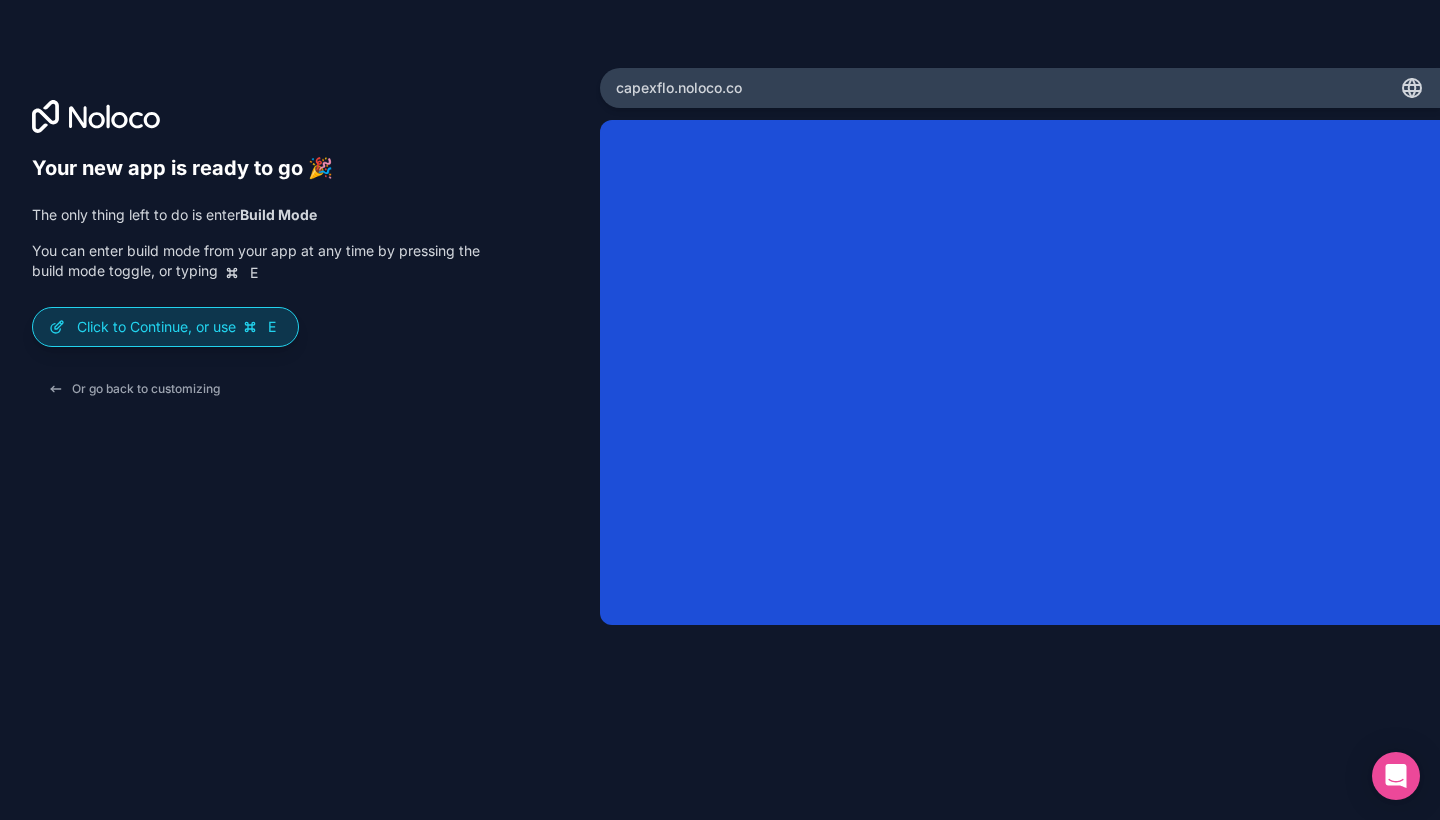 click on "Click to Continue, or use  E" at bounding box center (179, 327) 